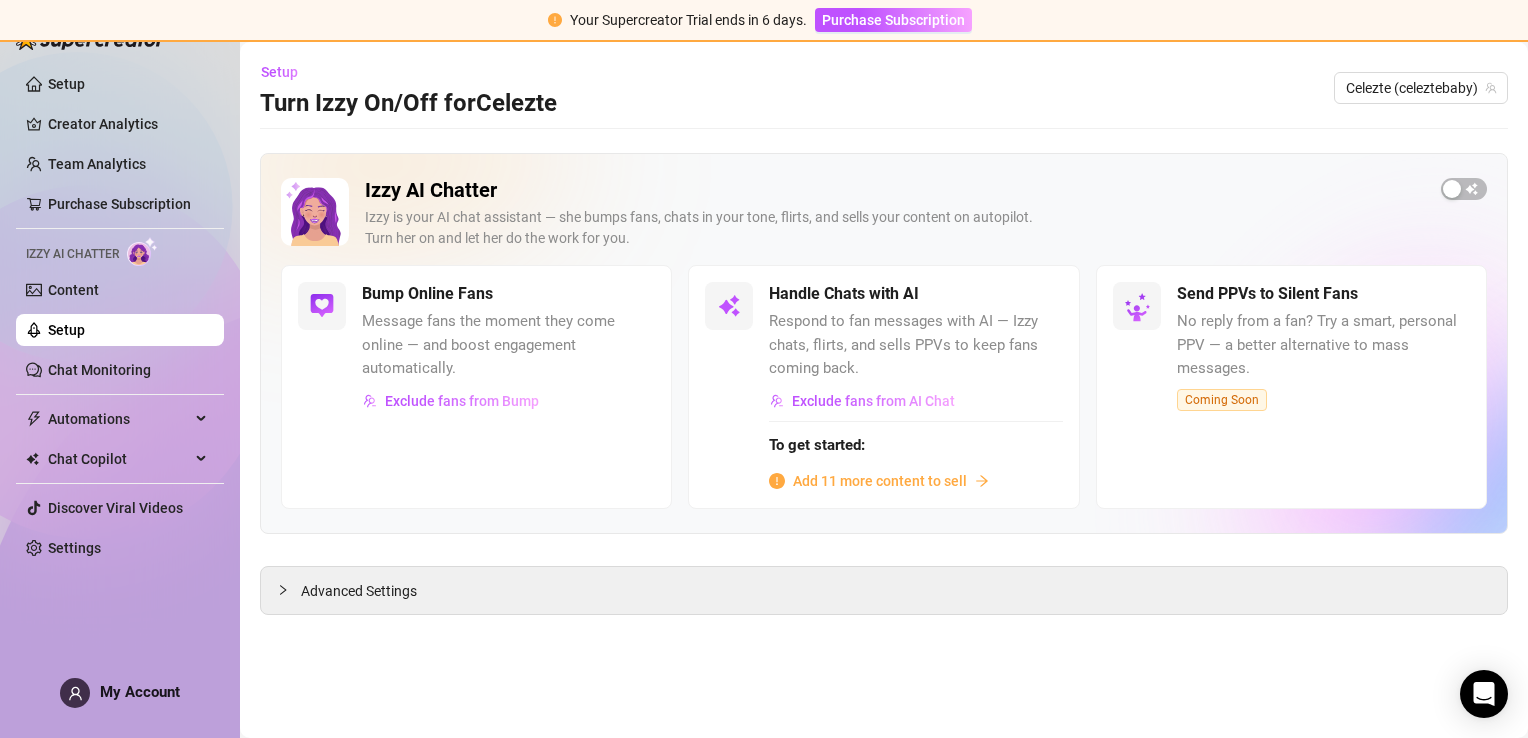 scroll, scrollTop: 0, scrollLeft: 0, axis: both 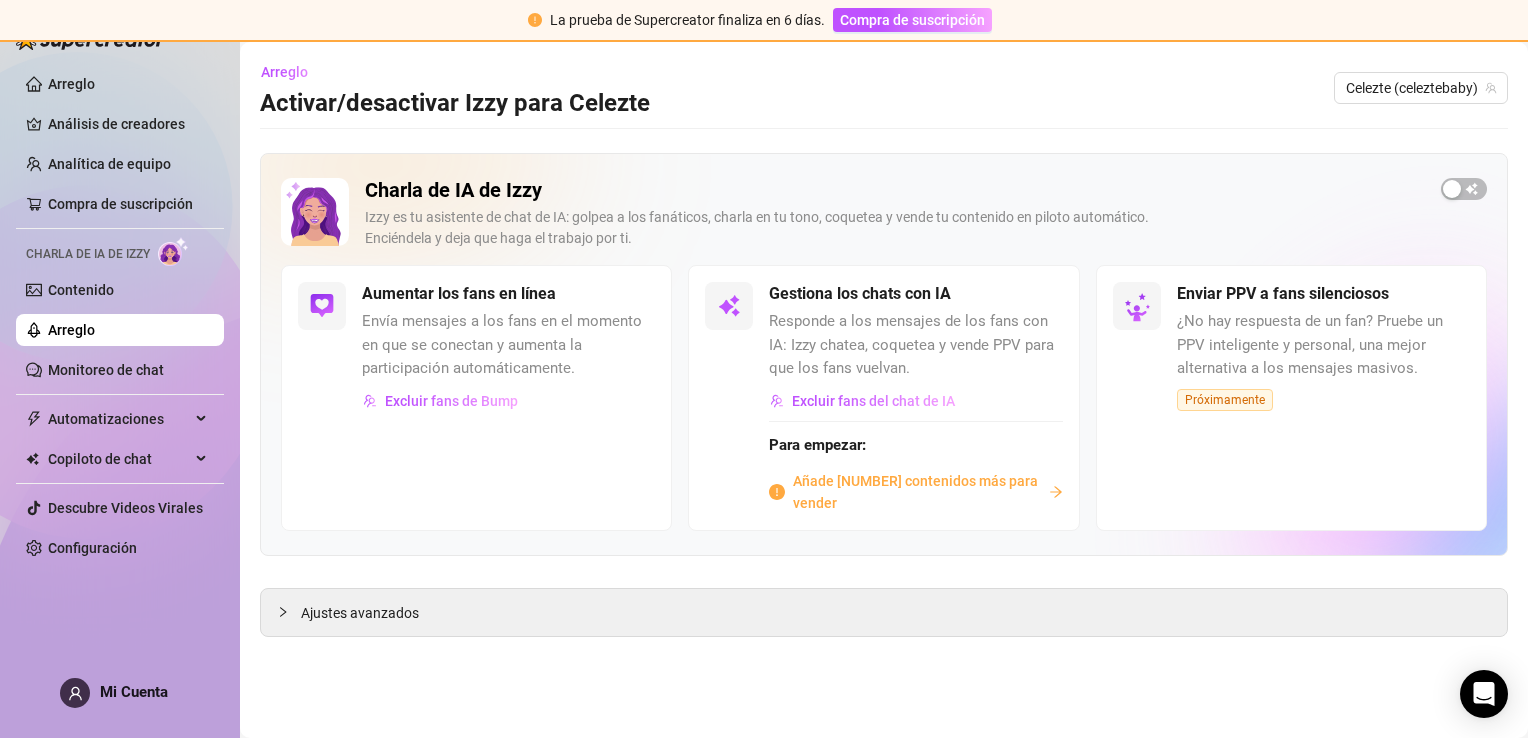 click on "Añade [NUMBER] contenidos más para vender" at bounding box center (916, 492) 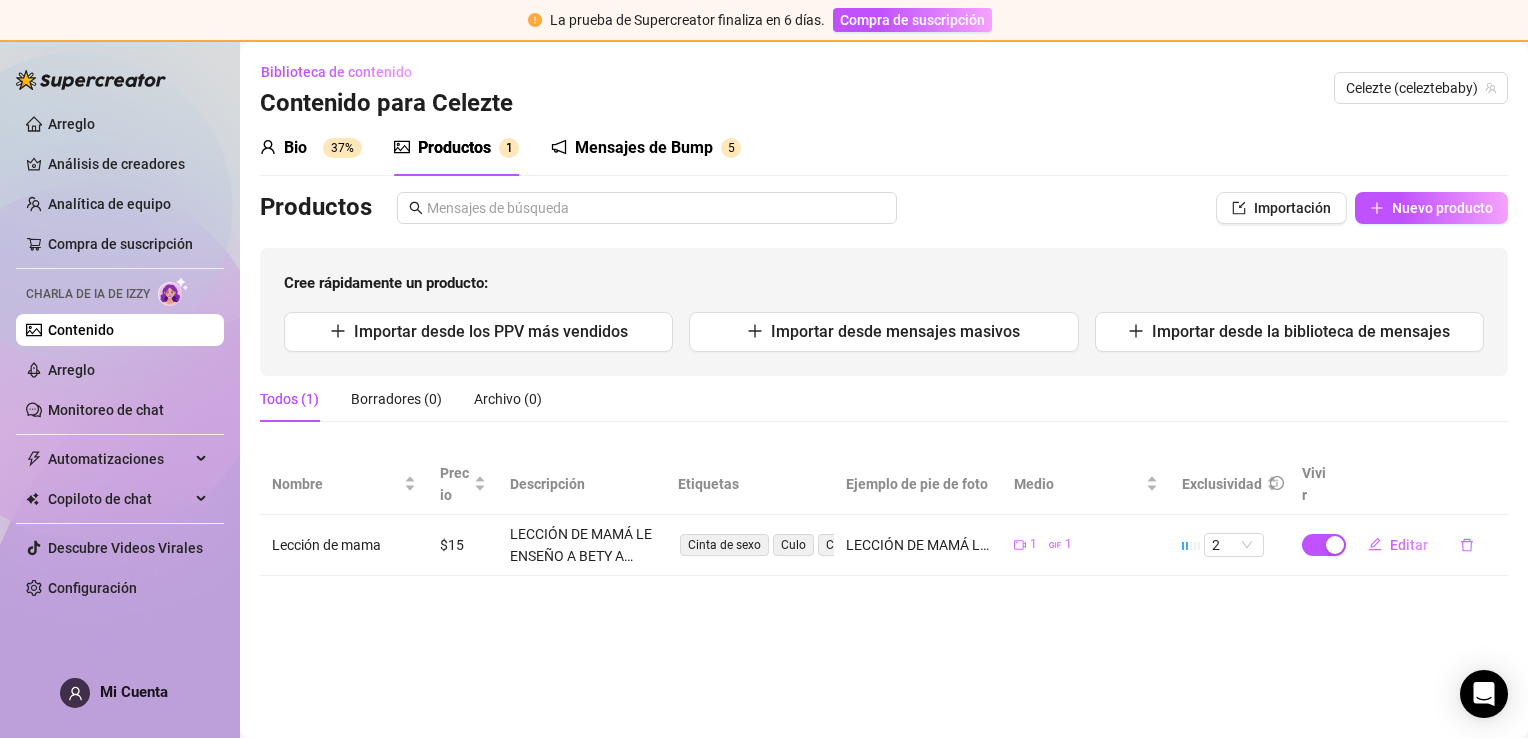 drag, startPoint x: 916, startPoint y: 483, endPoint x: 1429, endPoint y: 446, distance: 514.3326 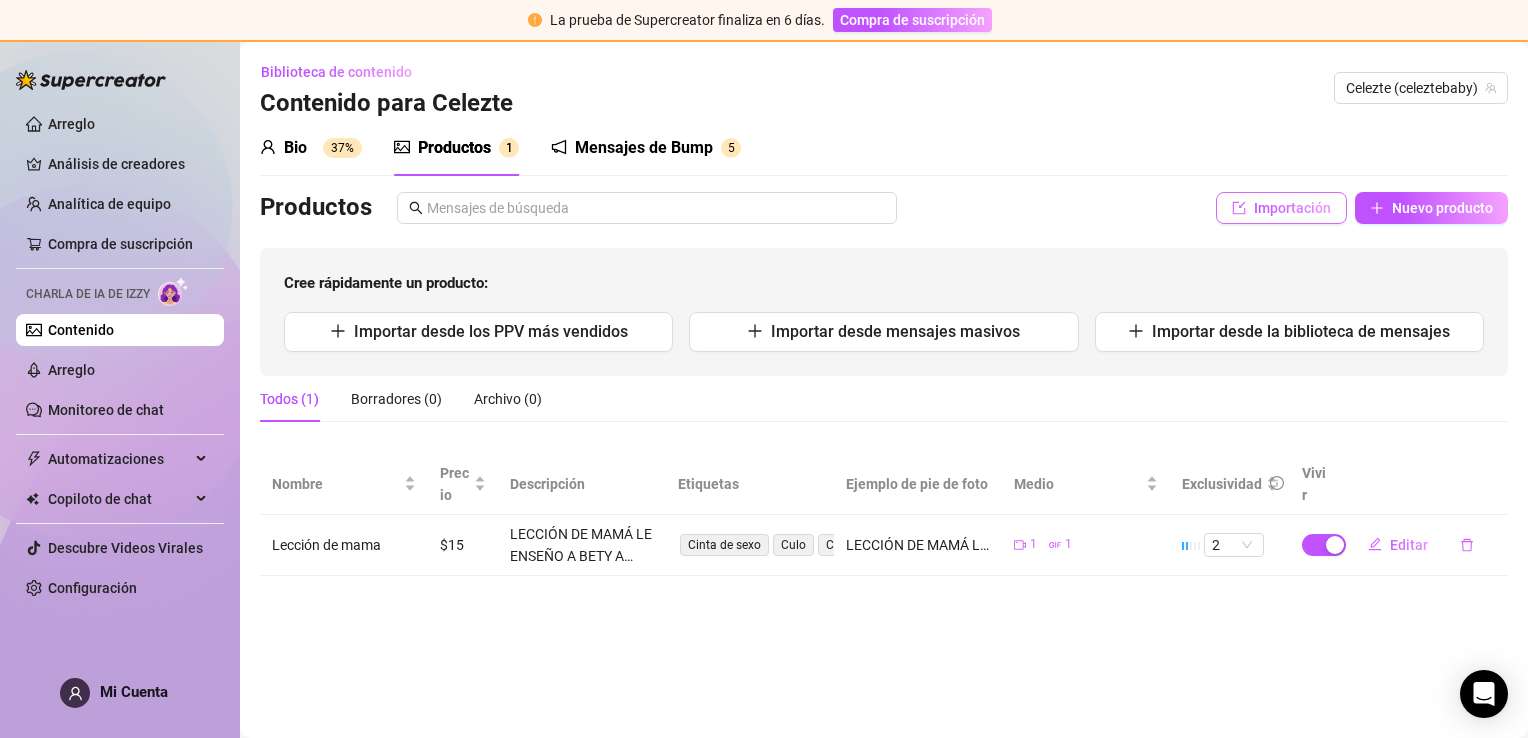 click on "Importación" at bounding box center (1292, 208) 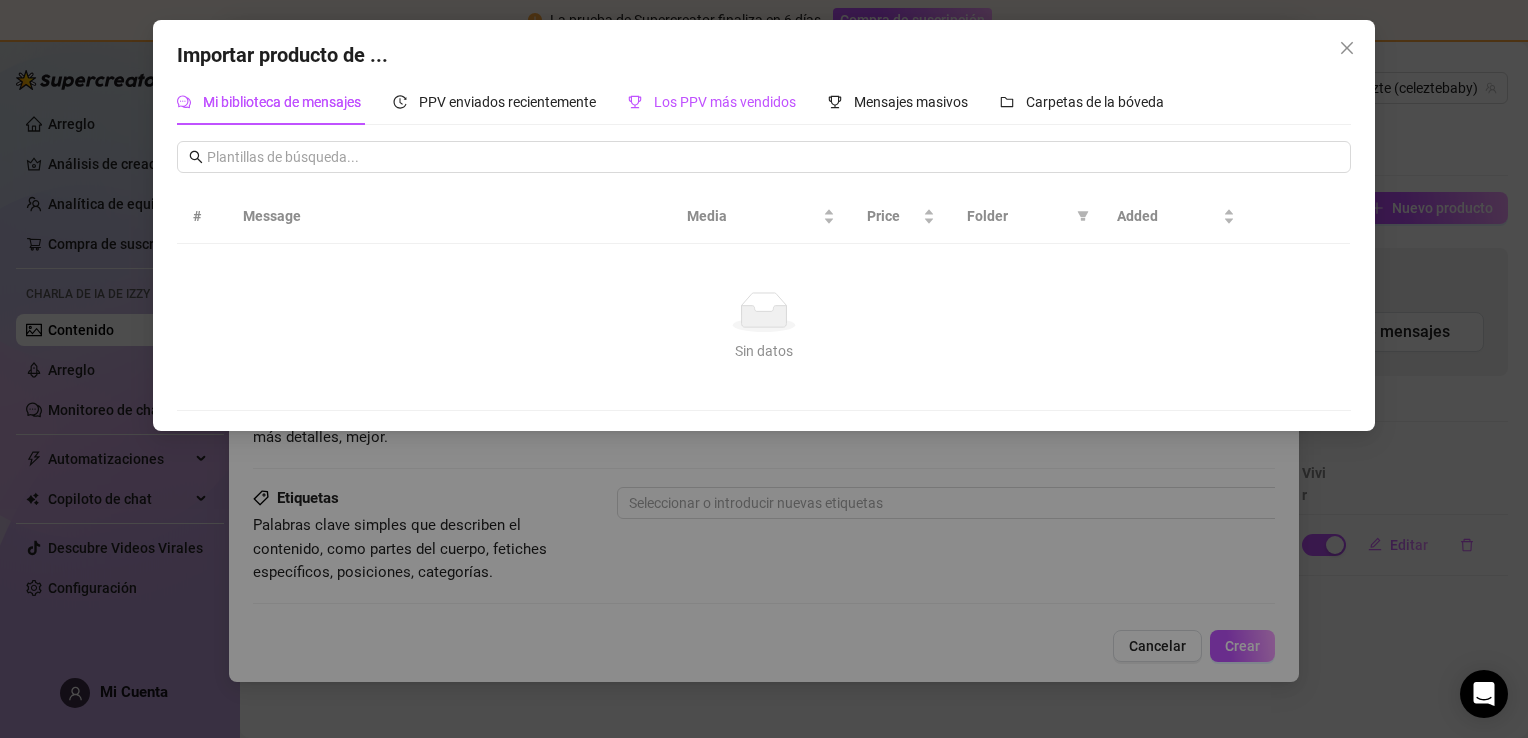click on "Los PPV más vendidos" at bounding box center [712, 102] 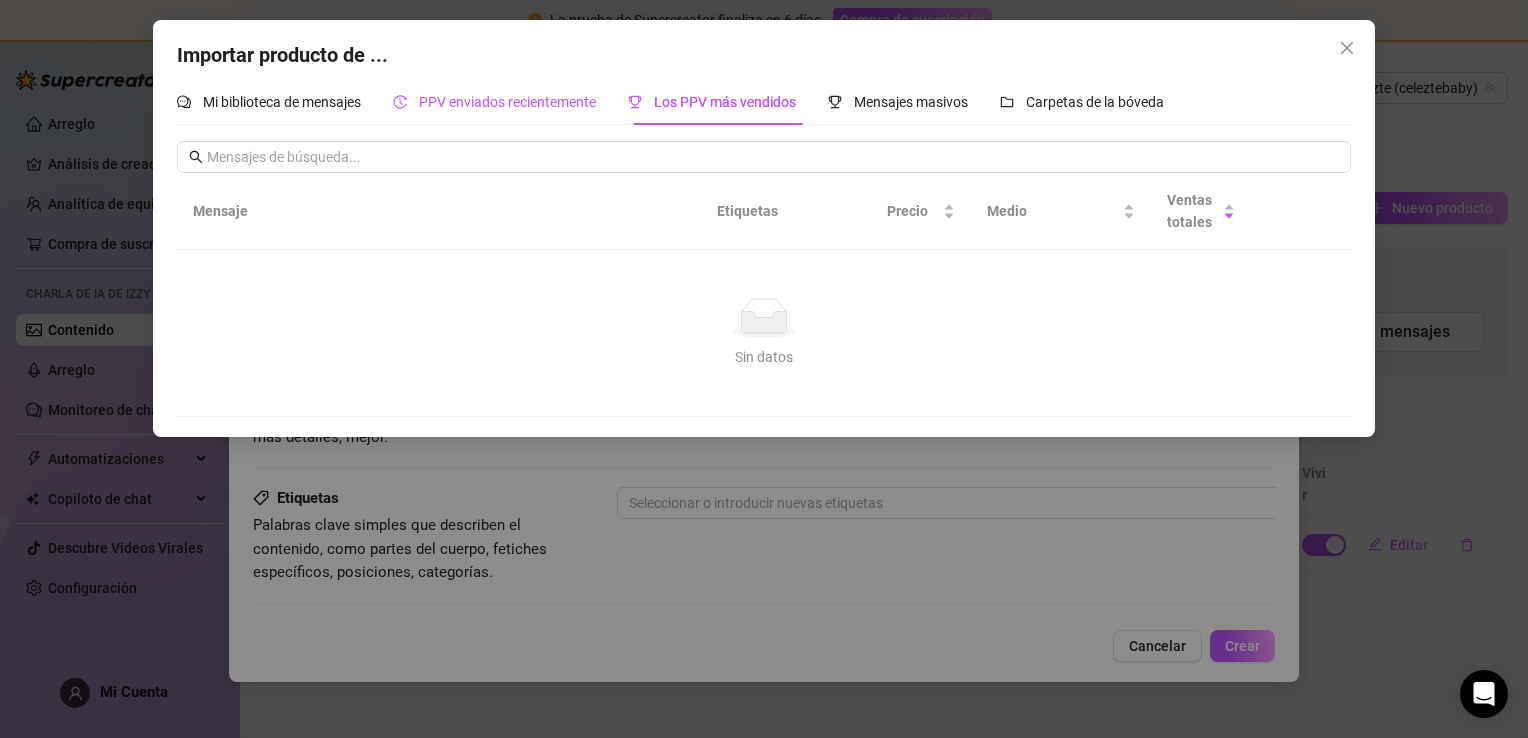 click on "PPV enviados recientemente" at bounding box center (507, 102) 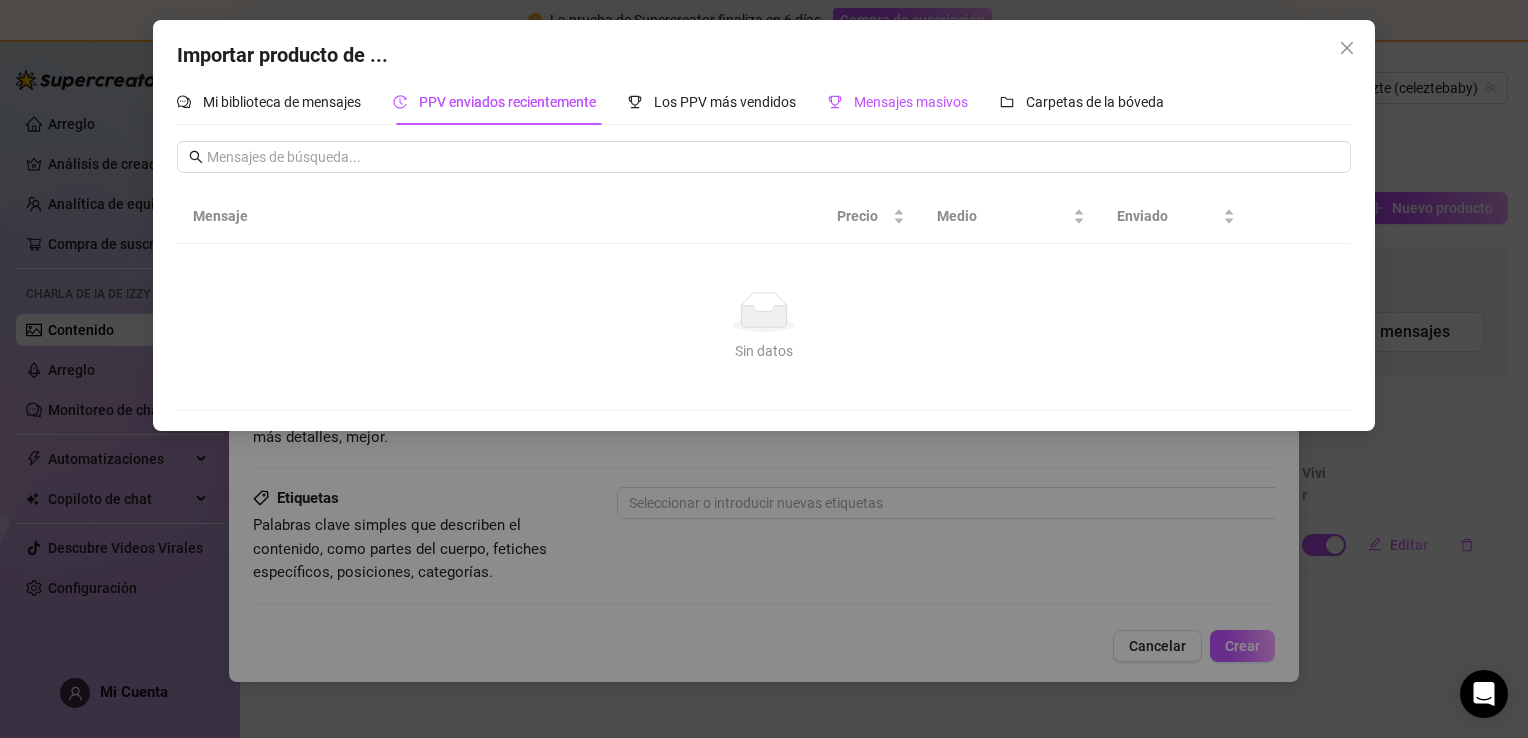 click on "Mensajes masivos" at bounding box center [911, 102] 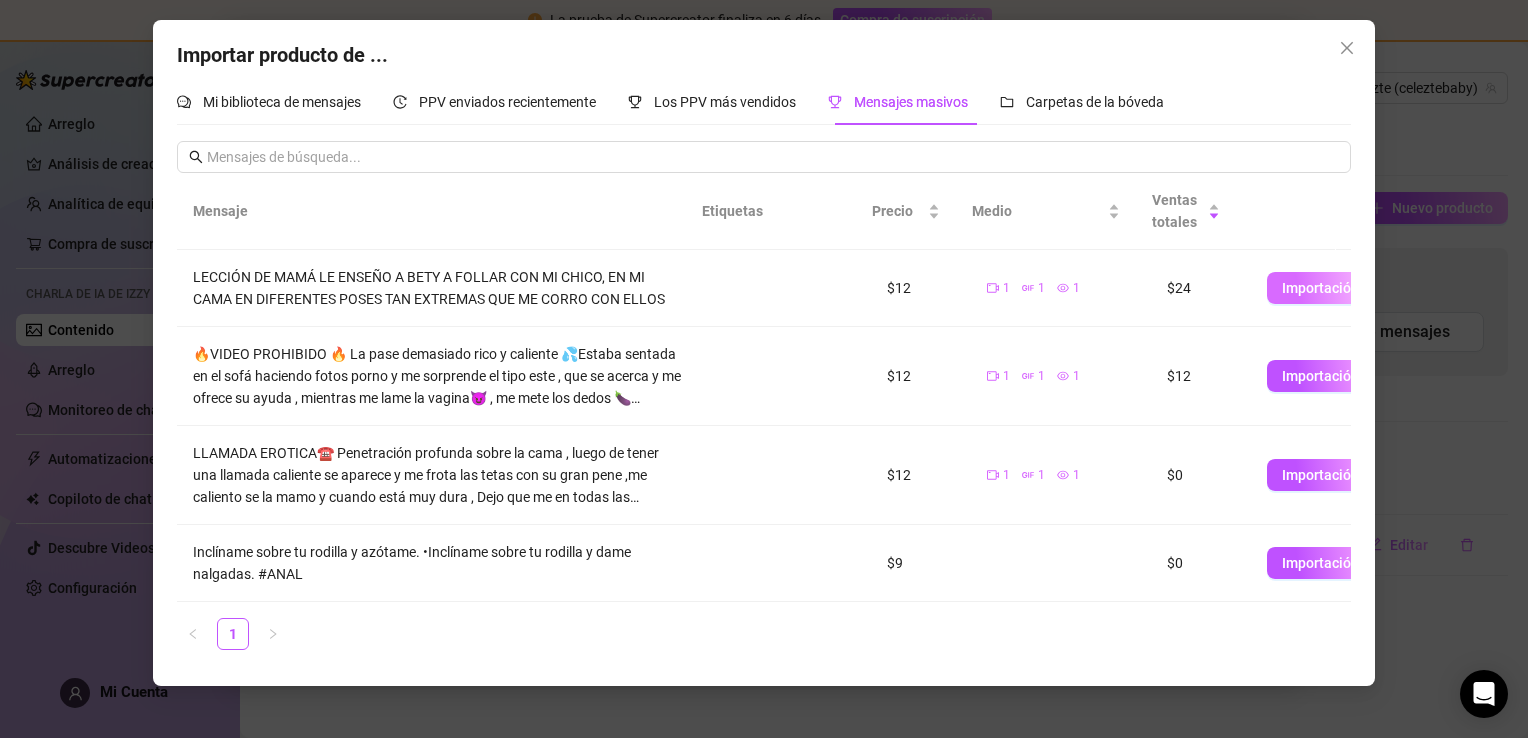 click on "Importación" at bounding box center [1320, 288] 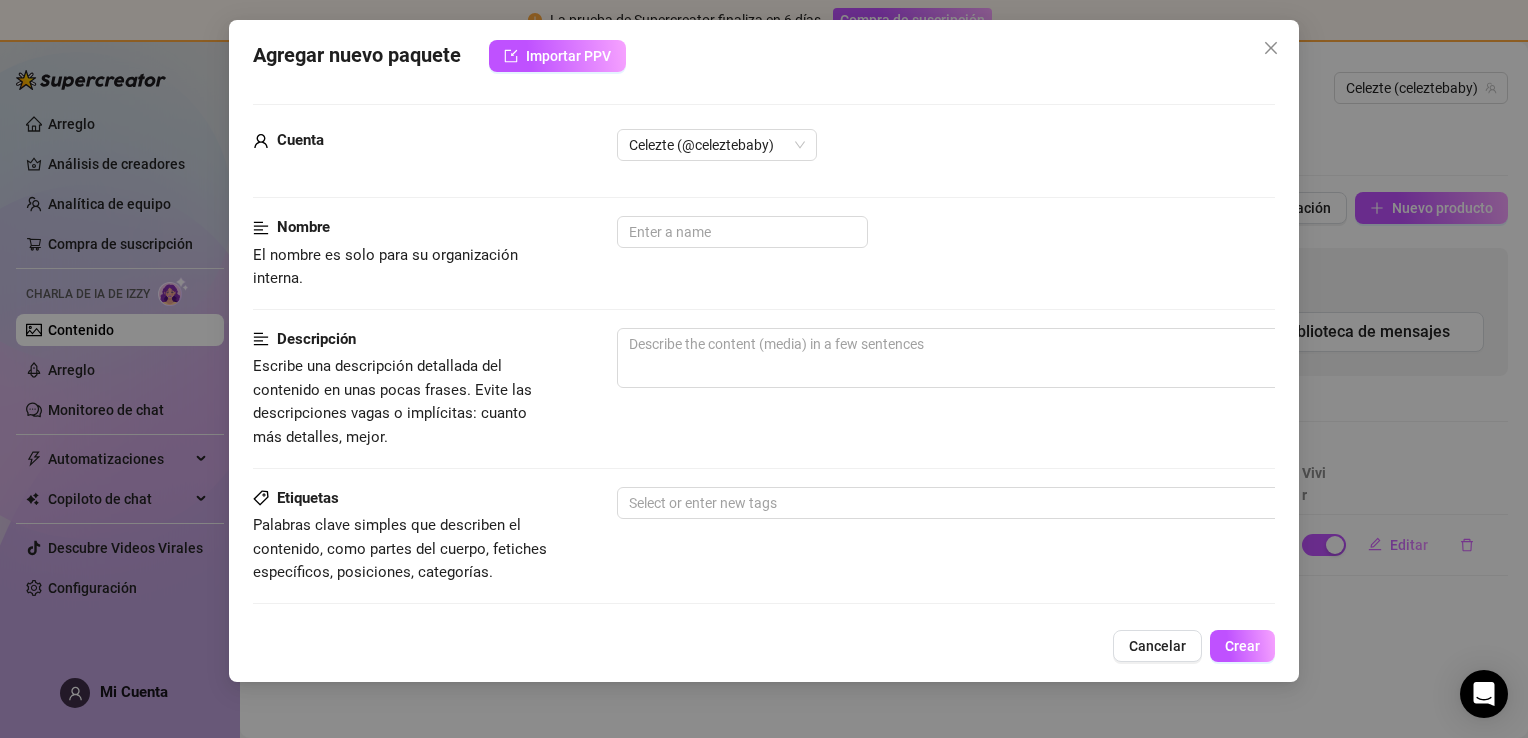 scroll, scrollTop: 678, scrollLeft: 0, axis: vertical 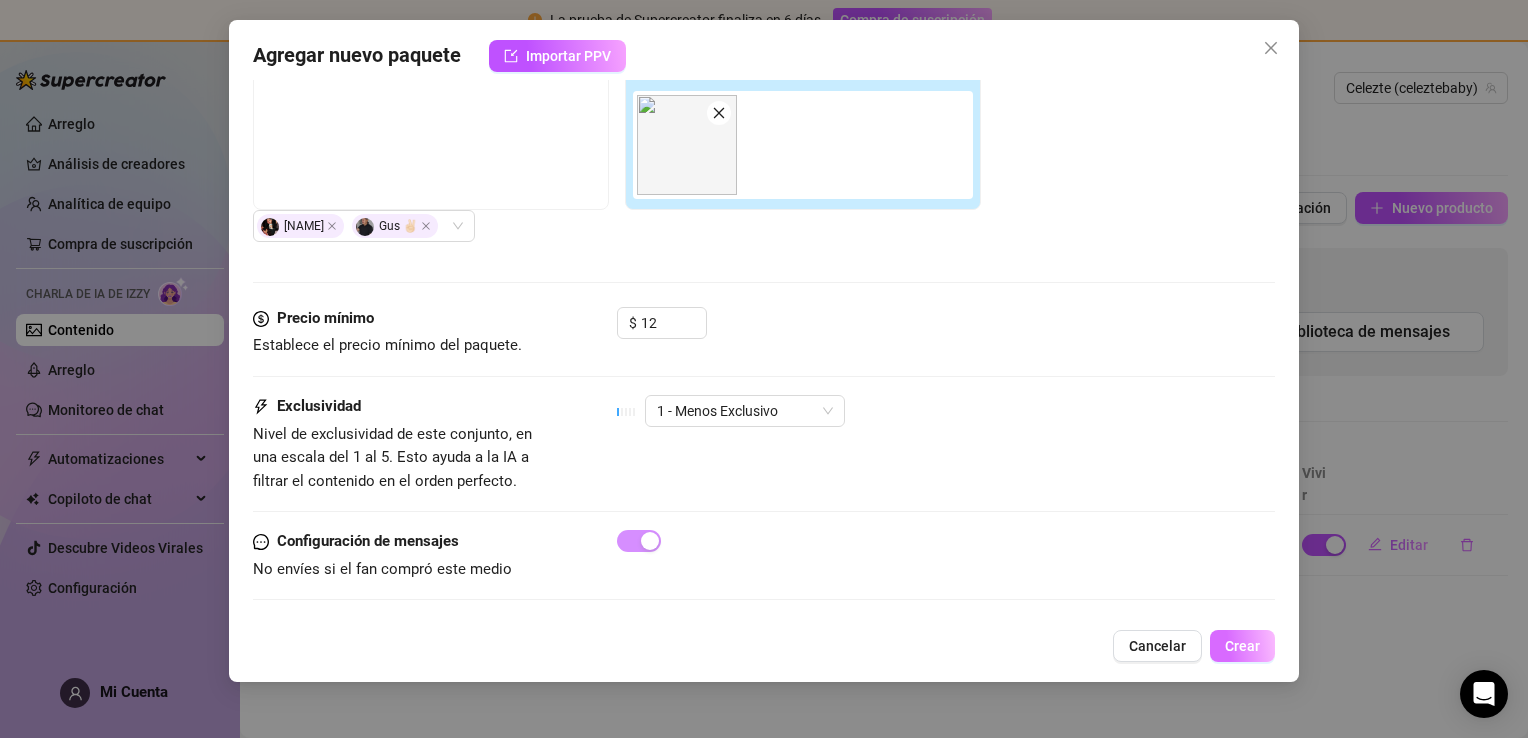click on "Crear" at bounding box center [1242, 646] 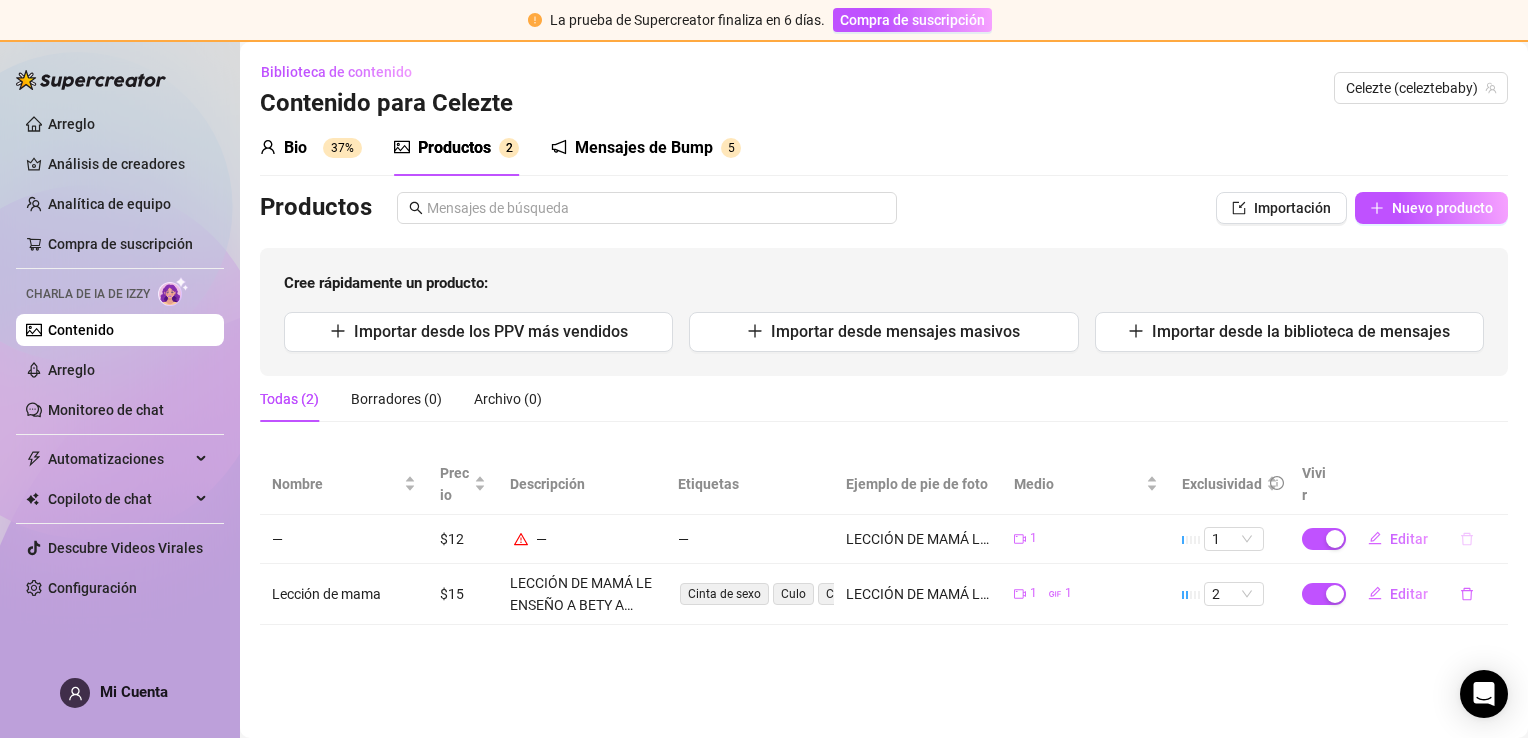 click 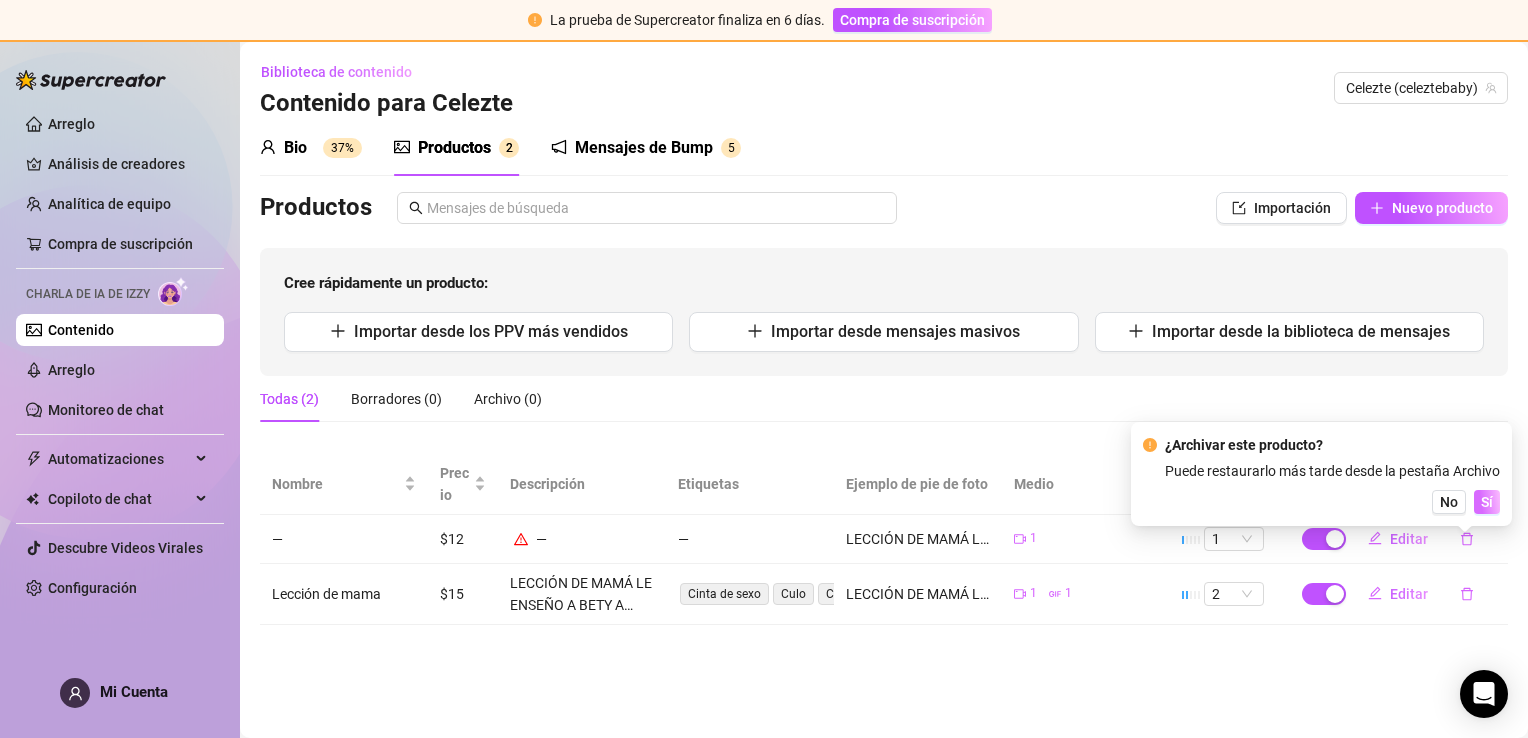 click on "Sí" at bounding box center [1487, 502] 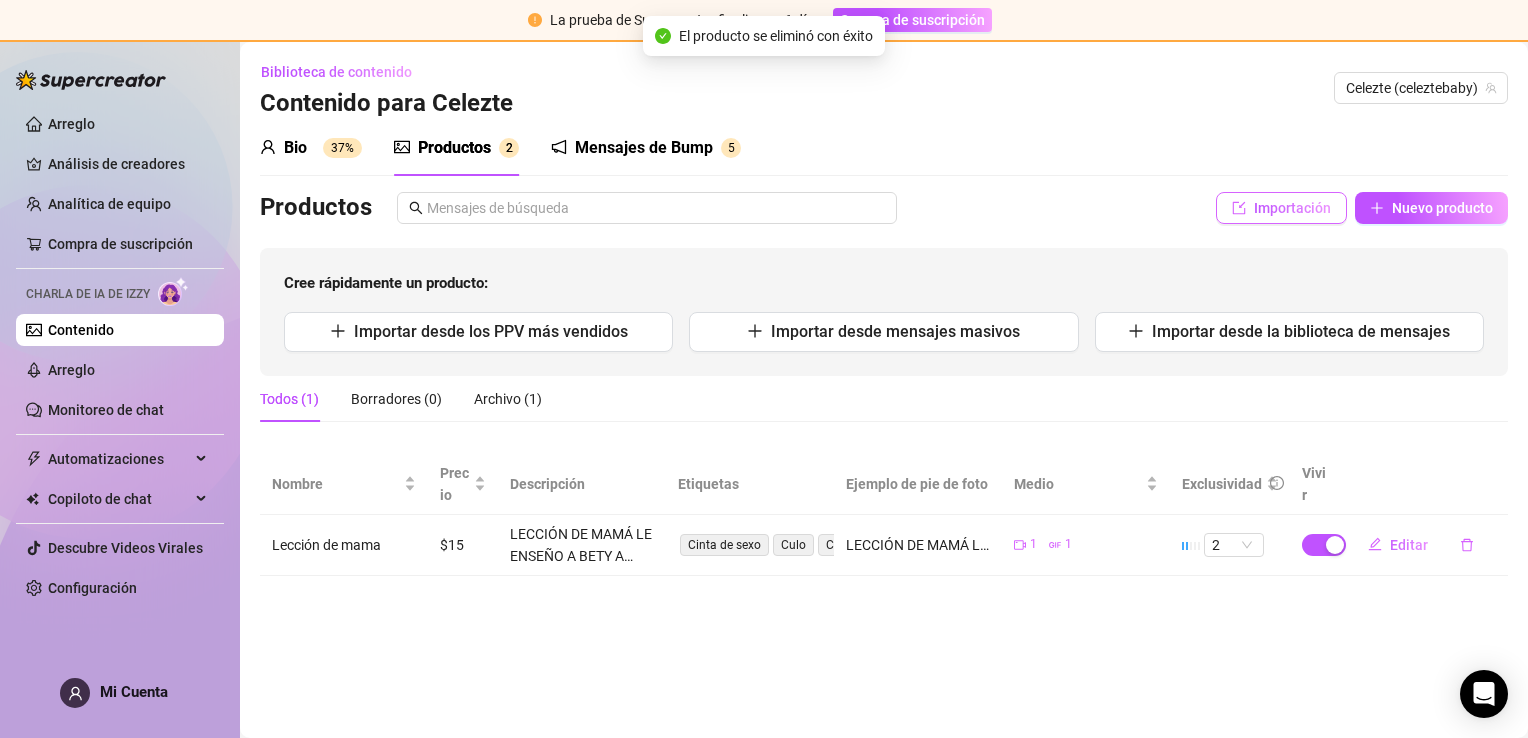 click on "Importación" at bounding box center [1281, 208] 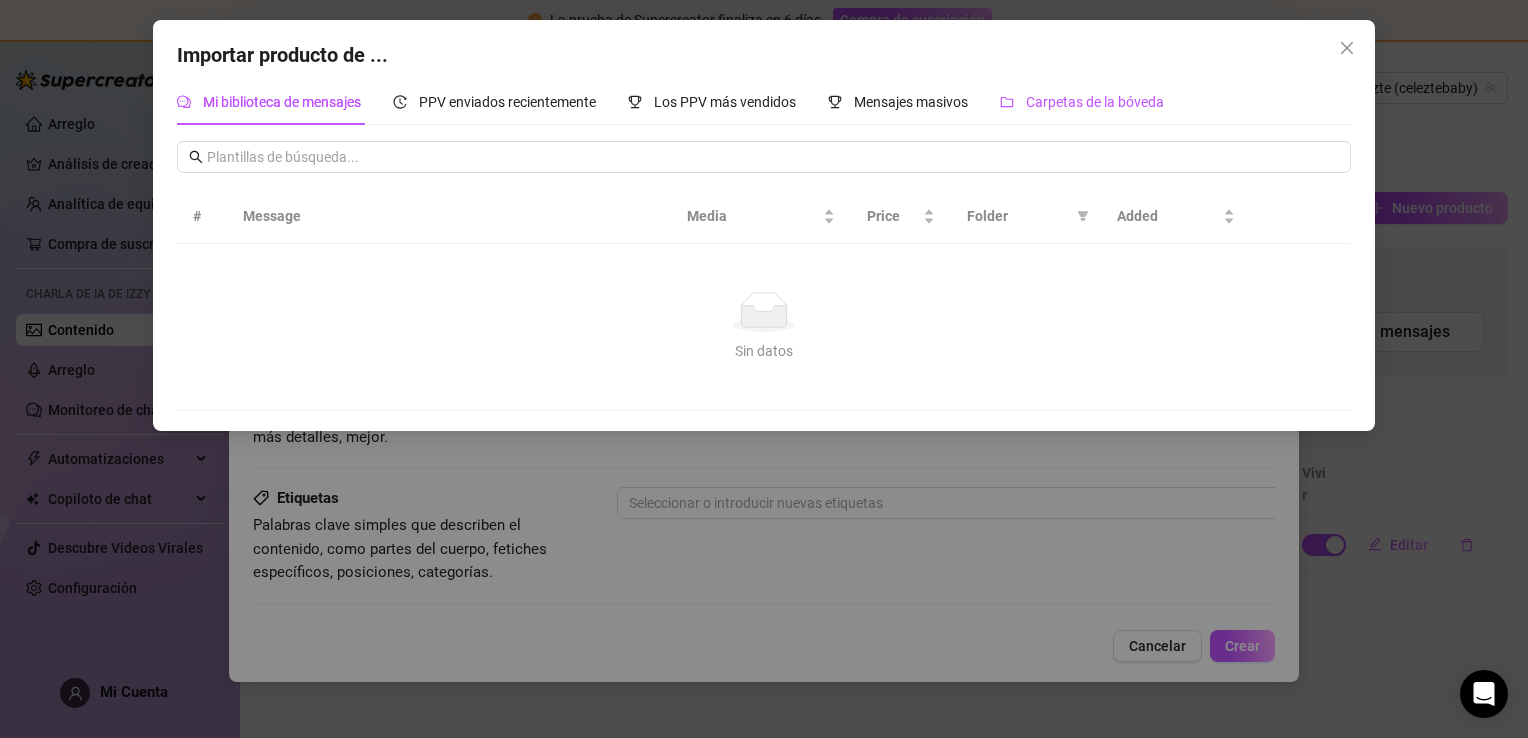 click on "Carpetas de la bóveda" at bounding box center [1095, 102] 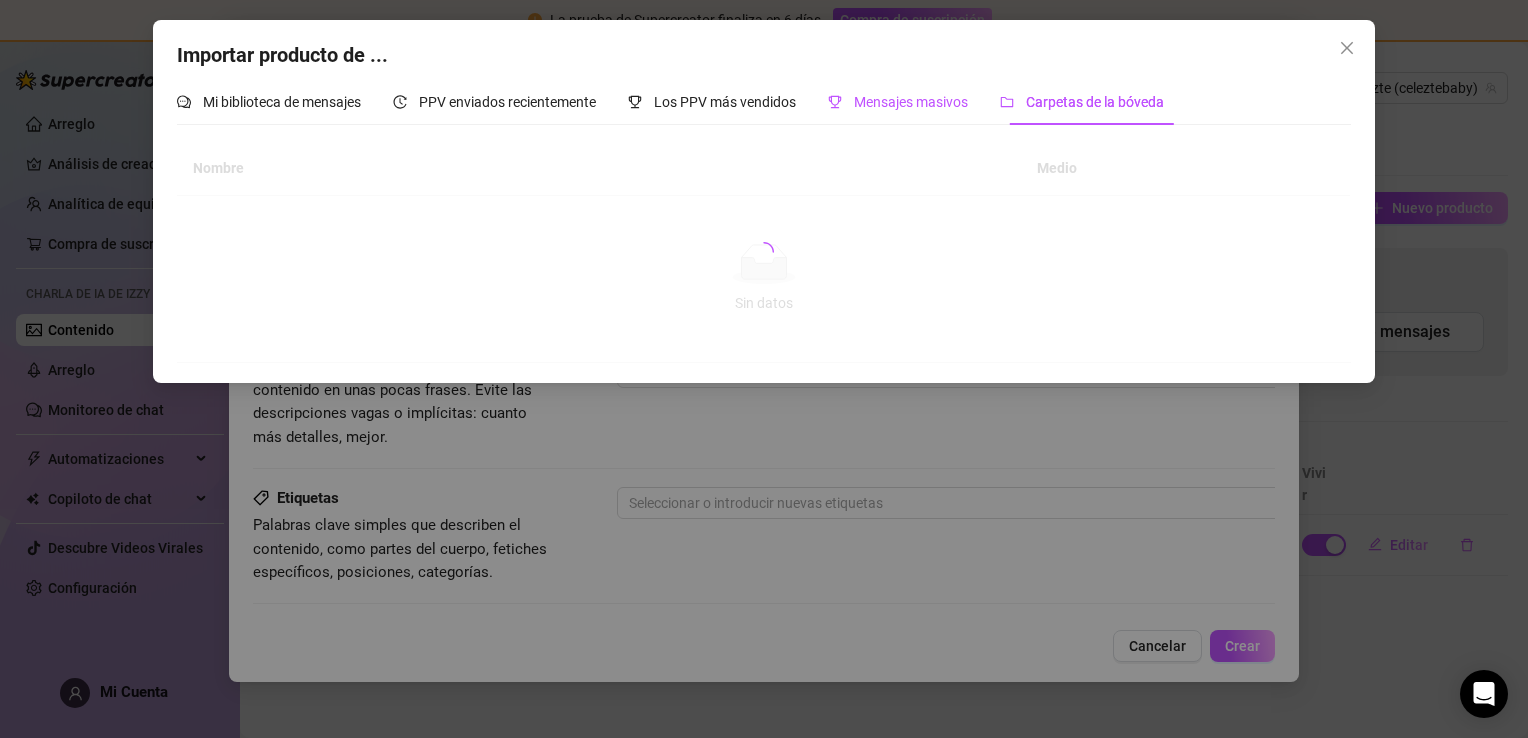click on "Mensajes masivos" at bounding box center (911, 102) 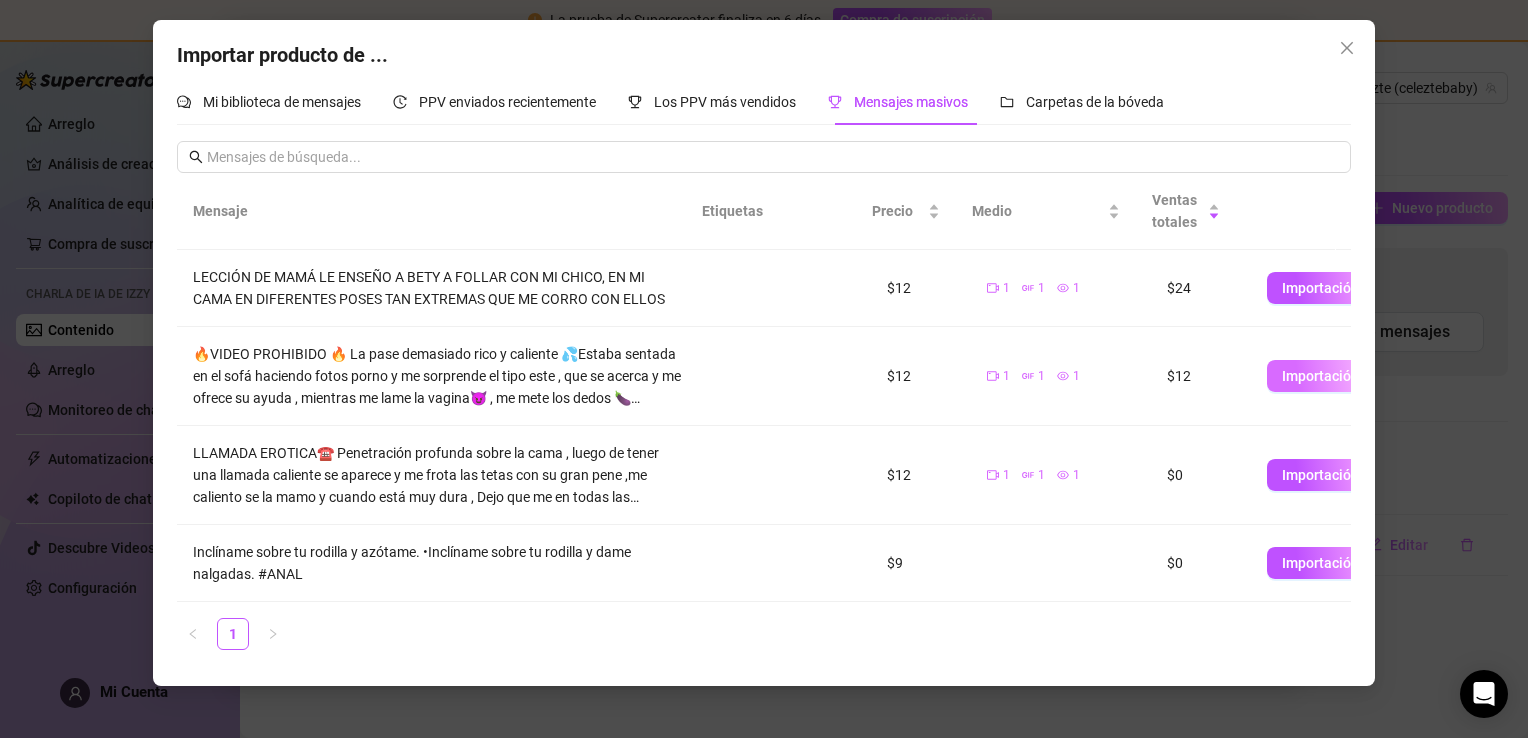 click on "Importación" at bounding box center [1320, 376] 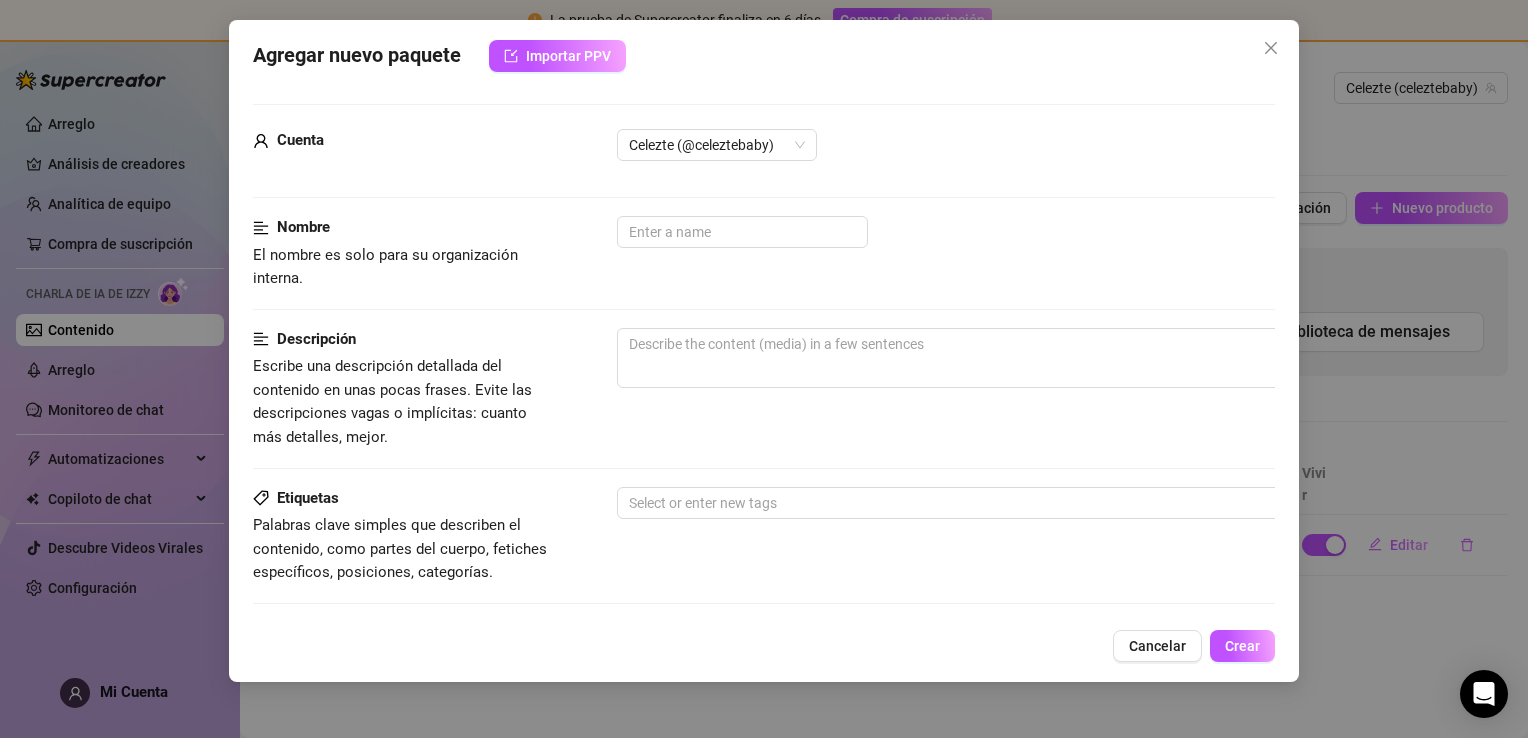 scroll, scrollTop: 678, scrollLeft: 0, axis: vertical 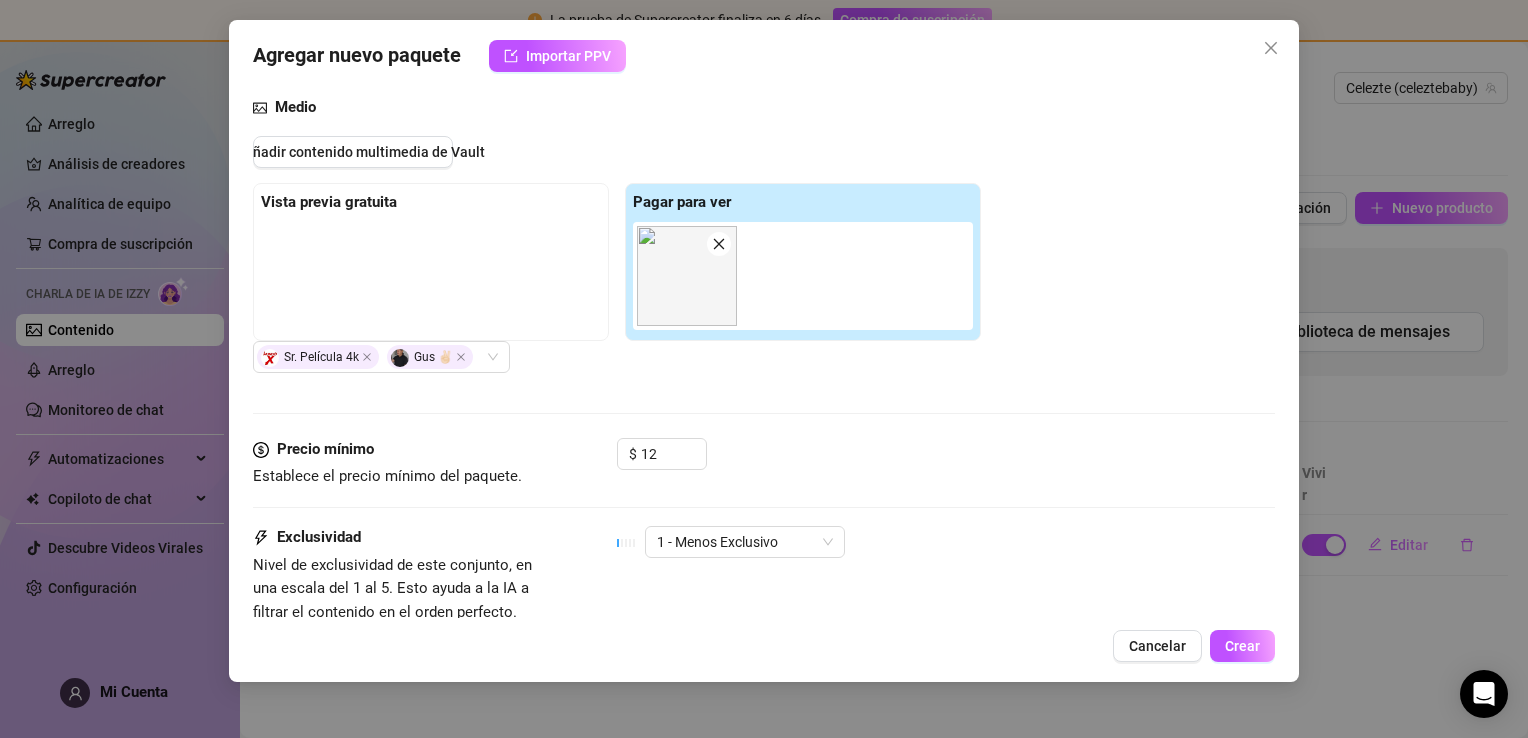 click on "Agregar nuevo paquete Importar PPV Cuenta [USERNAME] Nombre El nombre es solo para su organización interna. Descripción Escribe una descripción detallada del contenido en unas pocas frases. Evite las descripciones vagas o implícitas: cuanto más detalles, mejor. Etiquetas Palabras clave simples que describen el contenido, como partes del cuerpo, fetiches específicos, posiciones, categorías.   Select or enter new tags Ejemplo de pie de foto Proporciona un pie de foto de muestra que refleje el estilo exacto que usarías en una sesión de chat. Esta es tu oportunidad de mostrarle a la IA cómo prefieres comunicarte. 🔥VIDEO PROHIBIDO 🔥 La pase demasiado rico y caliente 💦Estaba sentada en el sofá haciendo fotos porno y me sorprende el tipo este , que se acerca y me ofrece su ayuda , mientras me lame la vagina😈 , me mete los dedos 🍆comienzo a chorrear y vaya sorpresa , me follo en todas las posiciones y me tiro todo su semen en mi cara 💦💦 Medio Vista previa gratuita 10:53" at bounding box center [764, 369] 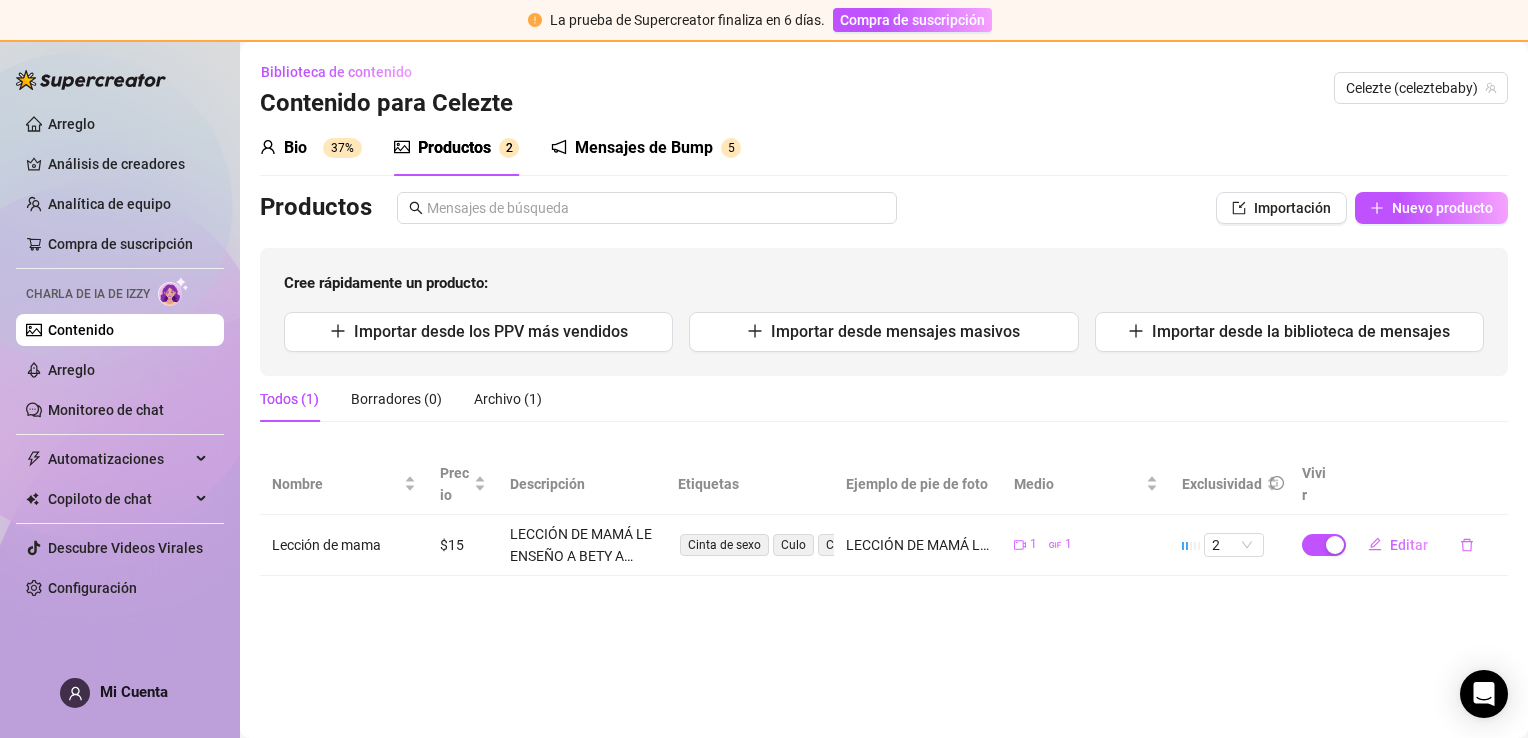 drag, startPoint x: 1364, startPoint y: 666, endPoint x: 1121, endPoint y: 132, distance: 586.6899 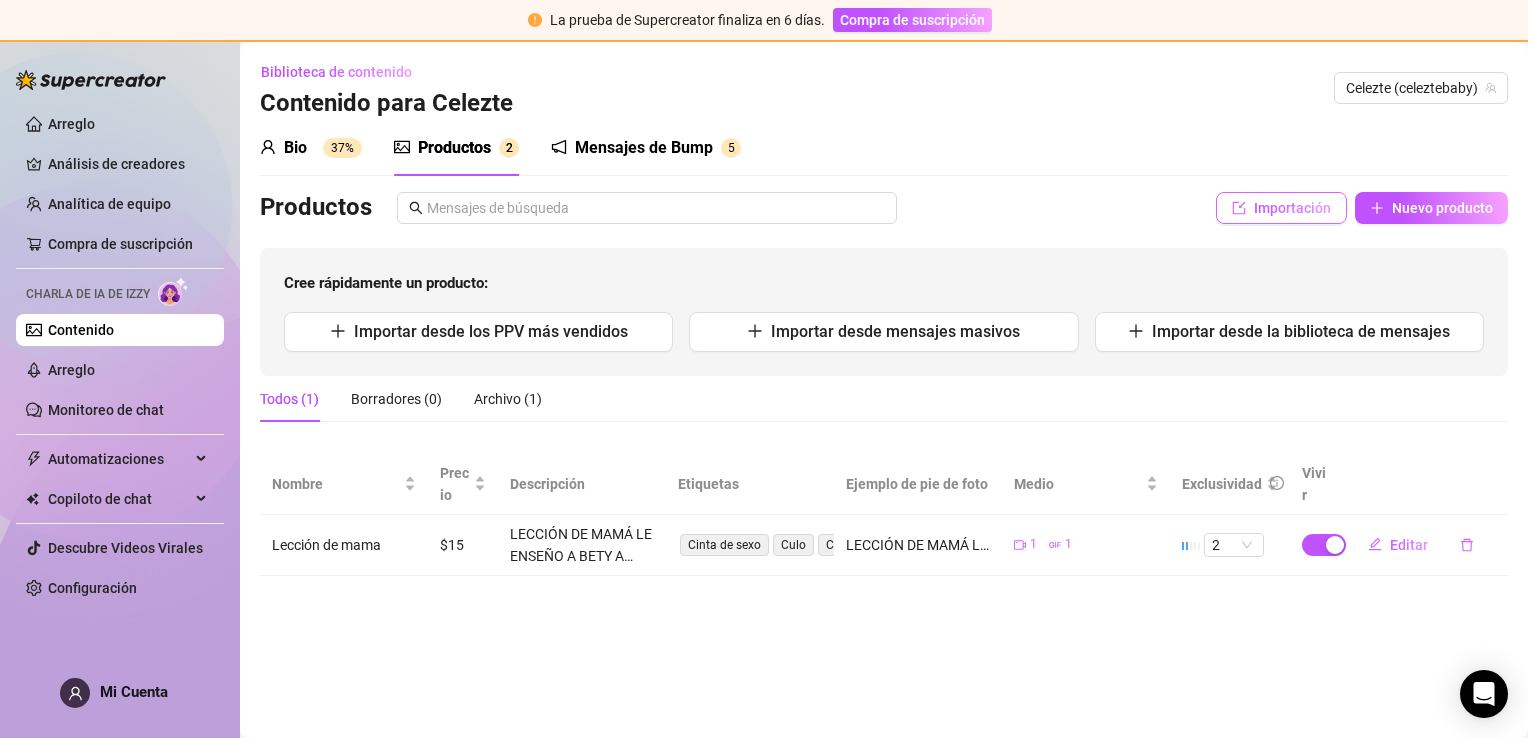 click on "Importación" at bounding box center [1292, 208] 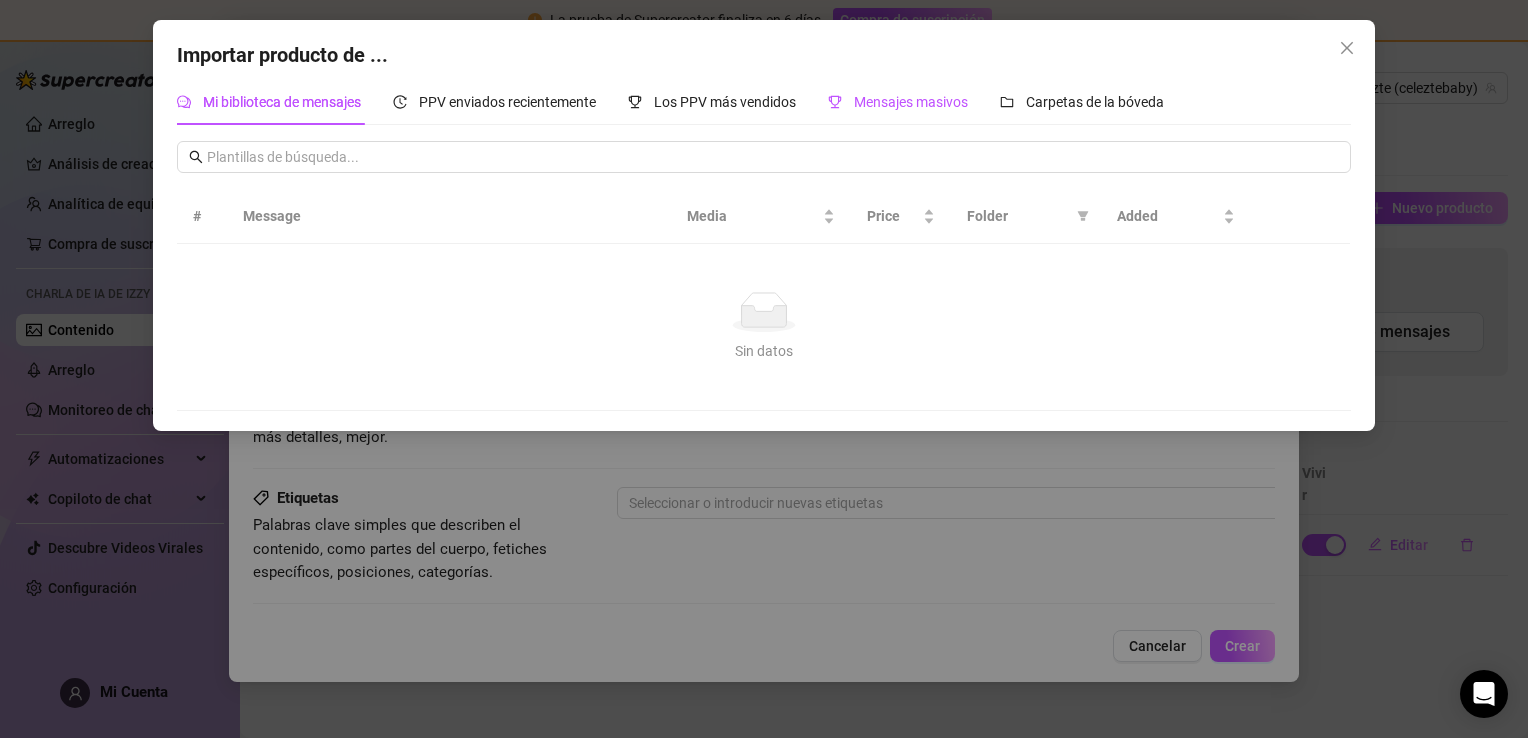 click on "Mensajes masivos" at bounding box center [911, 102] 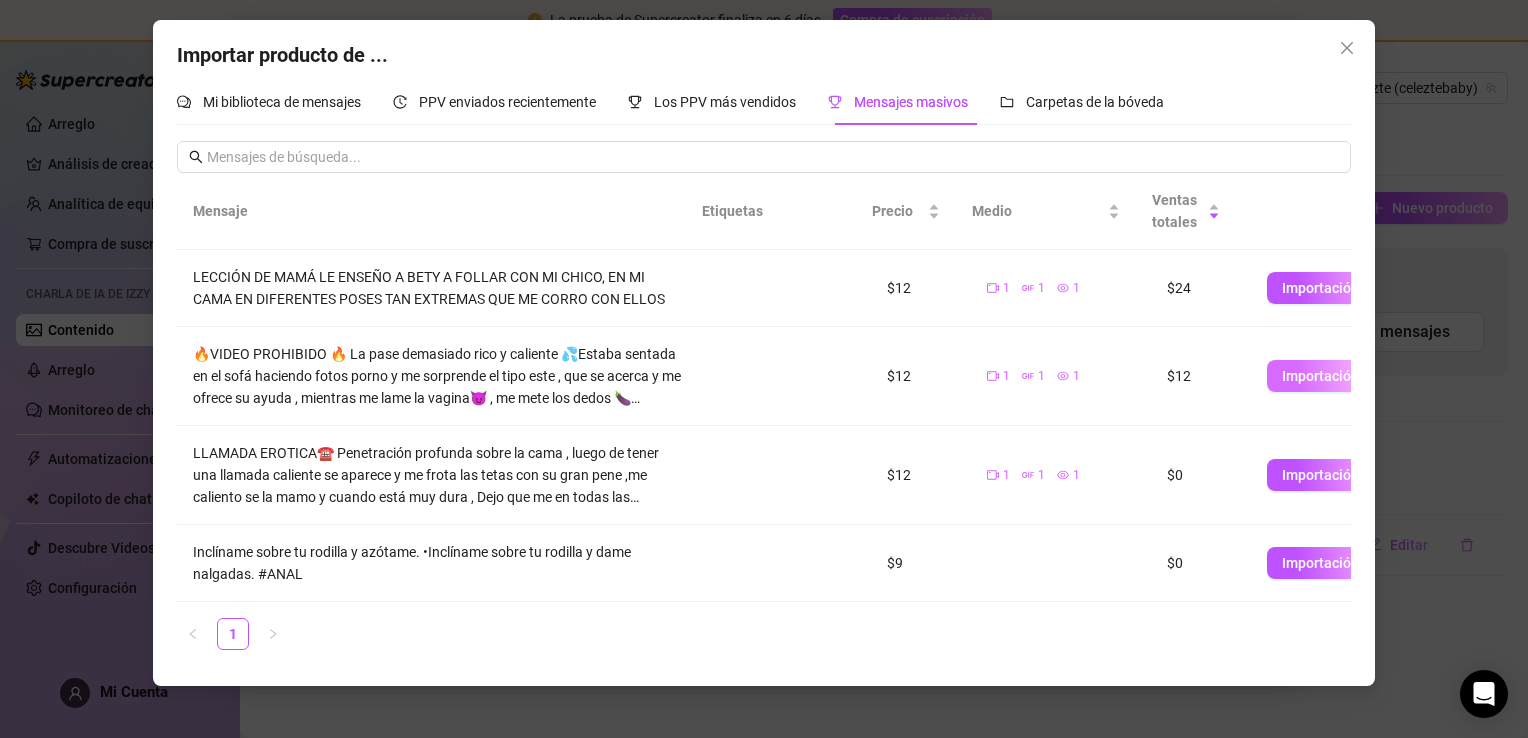 click on "Importación" at bounding box center (1320, 376) 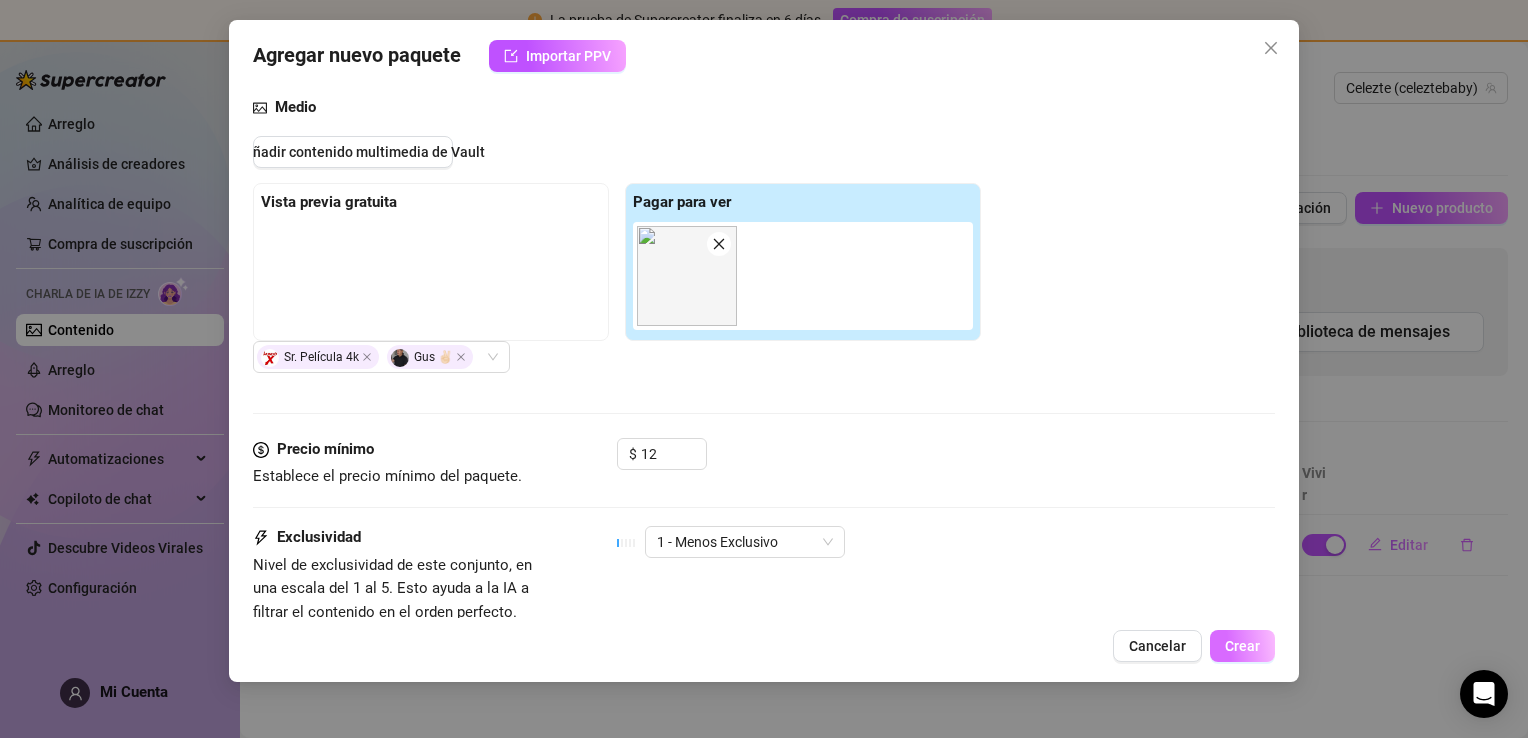click on "Crear" at bounding box center [1242, 646] 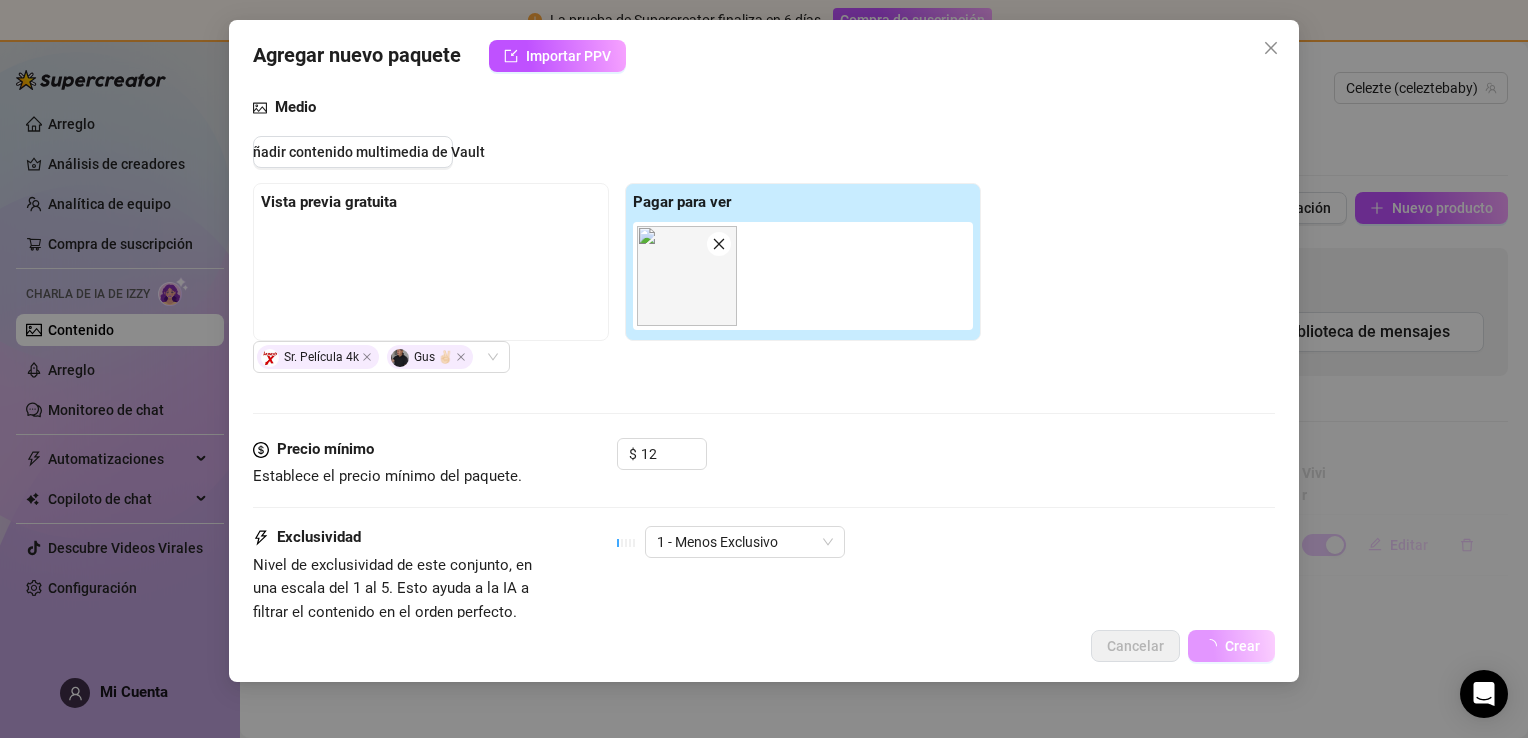 click on "Crear" at bounding box center (1242, 646) 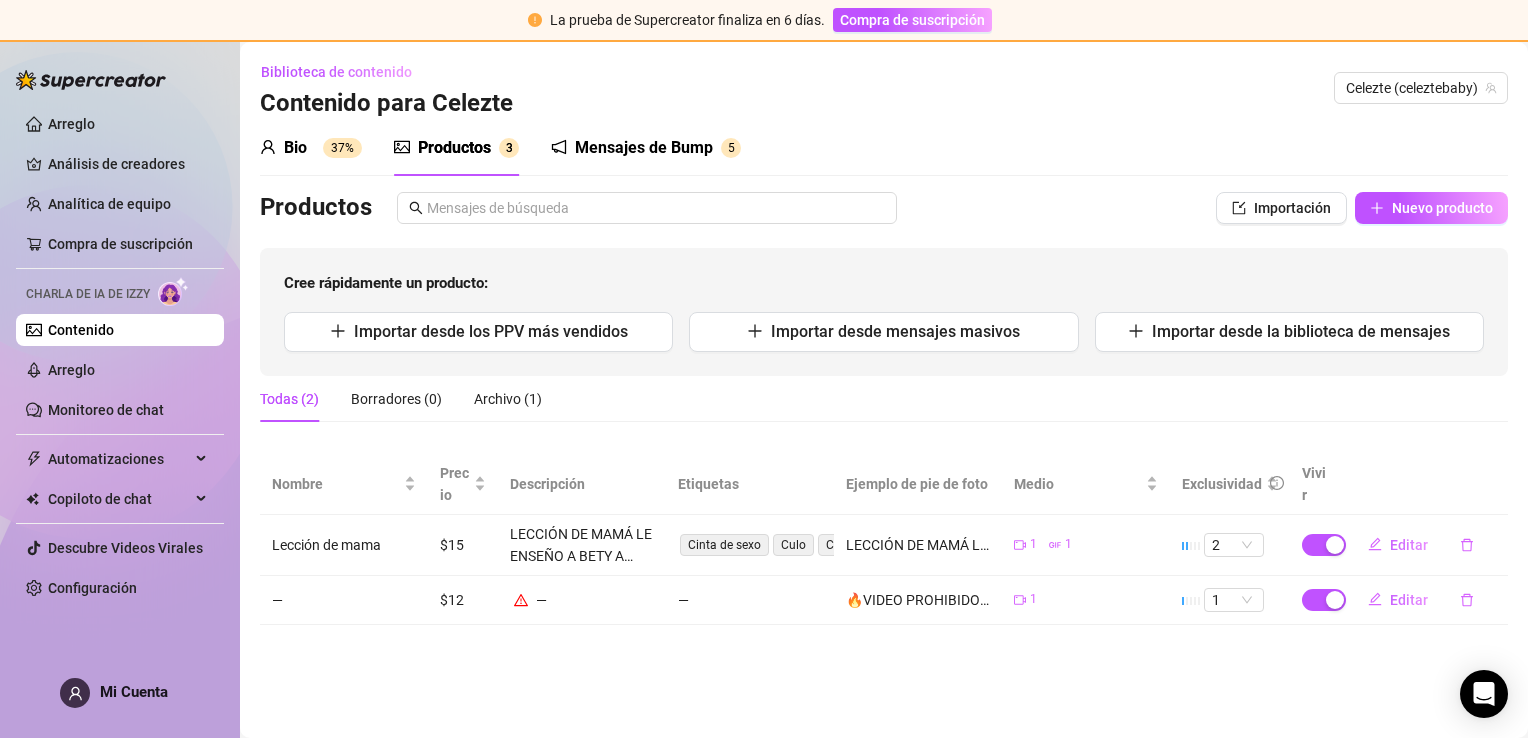 drag, startPoint x: 1241, startPoint y: 650, endPoint x: 1396, endPoint y: 688, distance: 159.5901 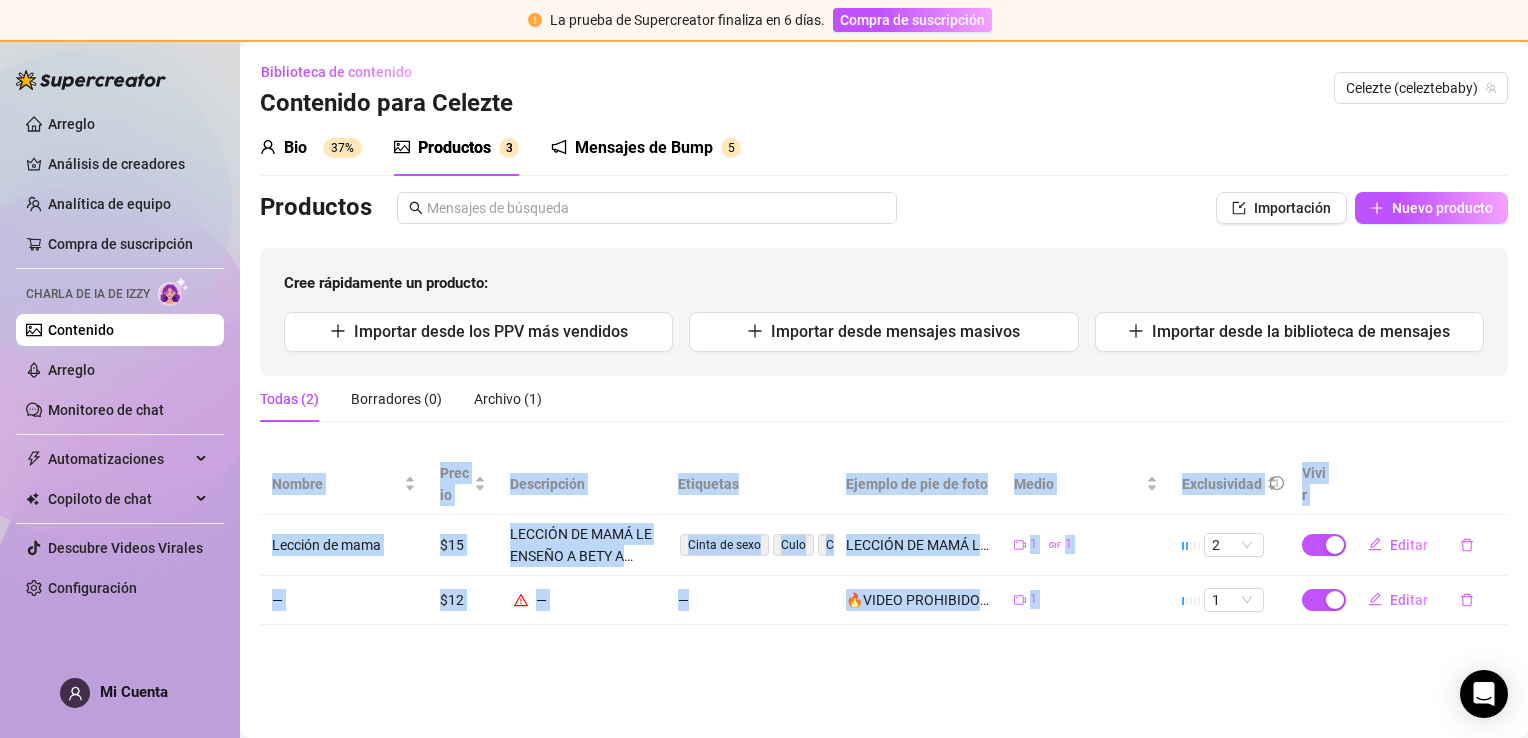 click on "Biblioteca de contenido Contenido para Celezte Celezte (celeztebaby) Bio   37% Productos 3 Mensajes de Bump 5 Bio Importar biografía de otro creador Información personal Charlando Modo de vida Fisicos Contenido Detalles íntimos Sociales Entrena a Izzy Name Required Celezte Cruz Nickname(s) Celezte Gender Required Female Male Non-Binary / Genderqueer Agender Bigender Genderfluid Other Where did you grow up? Required Buenos Aires , [COUNTRY] Where is your current homebase? (City/Area of your home) Required [CITY] What is your timezone of your current location? If you are currently traveling, choose your current location Required [COUNTRY]  ( America/Mexico_City ) Are you currently traveling? If so, where are you right now? what are you doing there? estoy en [COUNTRY] actuamente , pero ire A [COUNTRY] la mitad del año Birth Date Required December 19th, 1975 Zodiac Sign Sagittarius Sexual Orientation Required Bisexual Relationship Status Required Soltera Do you have any siblings? How many? 136 / 150   cm" at bounding box center [884, 390] 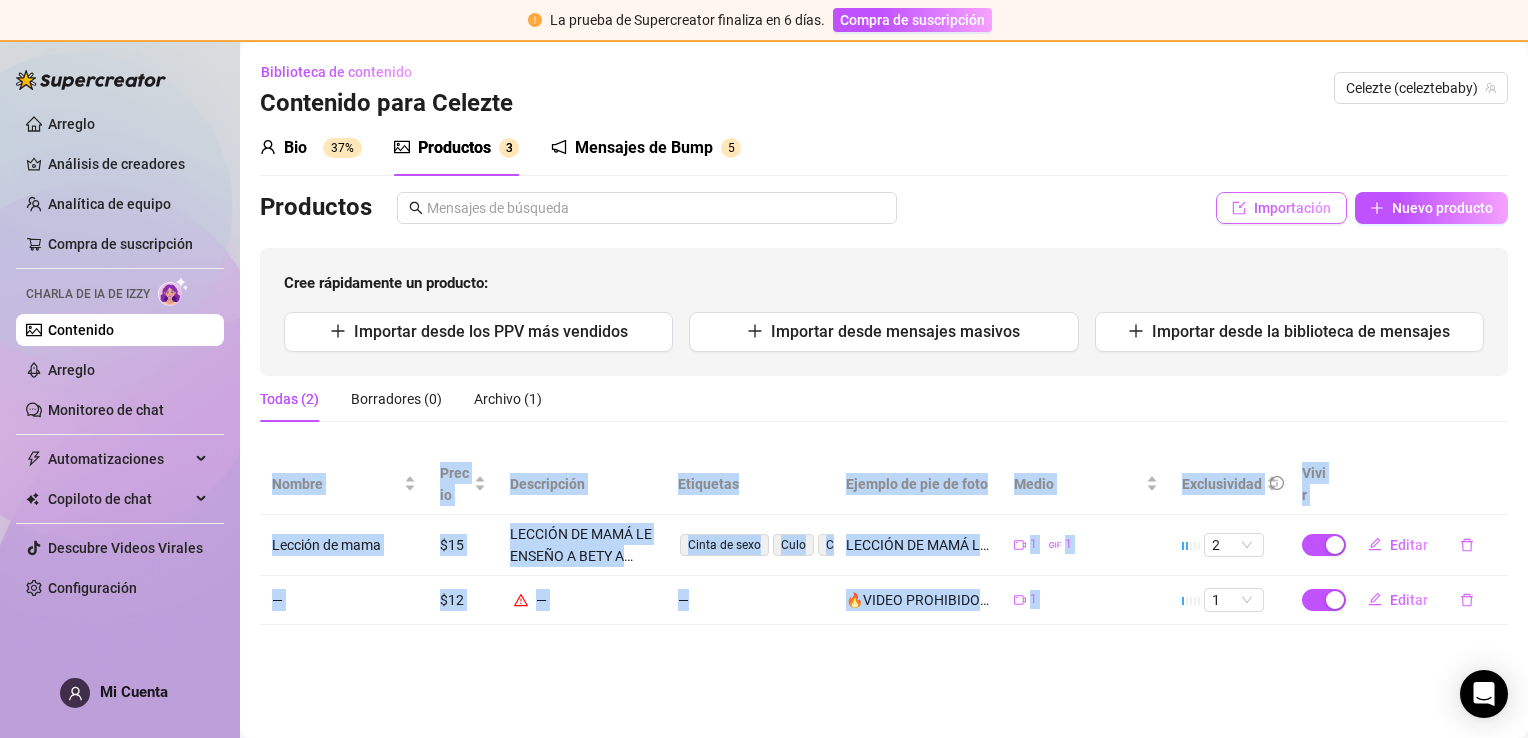 click on "Importación" at bounding box center [1292, 208] 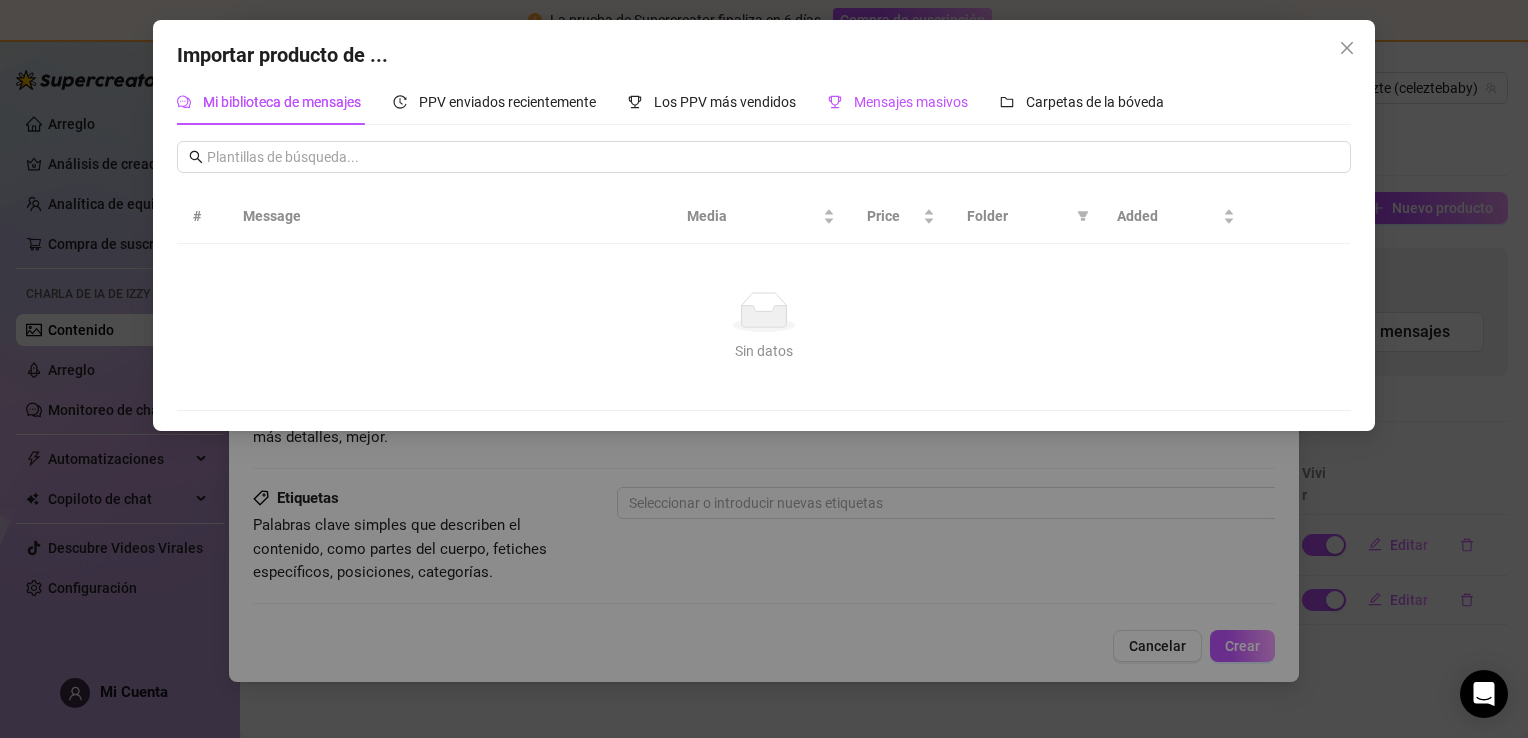 click on "Mensajes masivos" at bounding box center (911, 102) 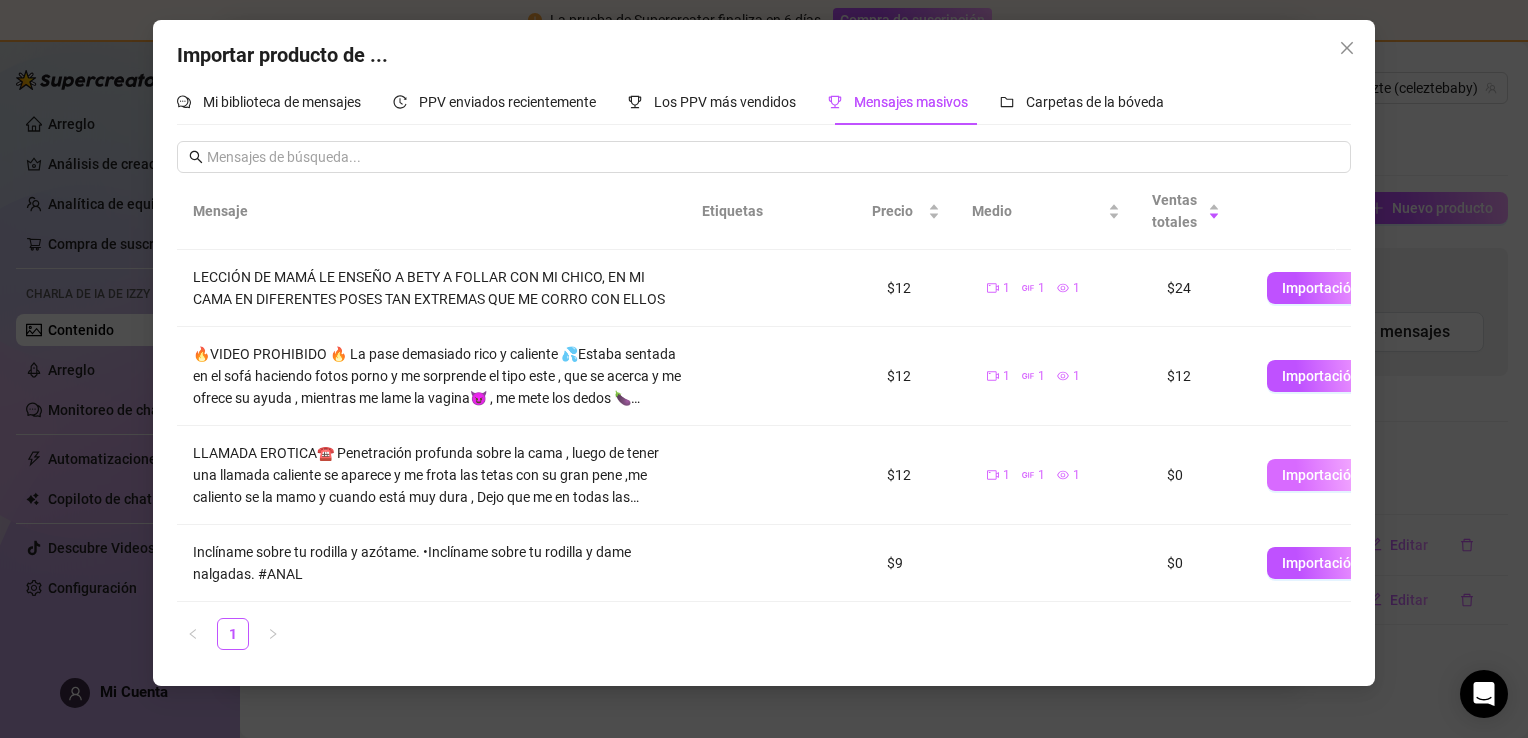 click on "Importación" at bounding box center [1320, 475] 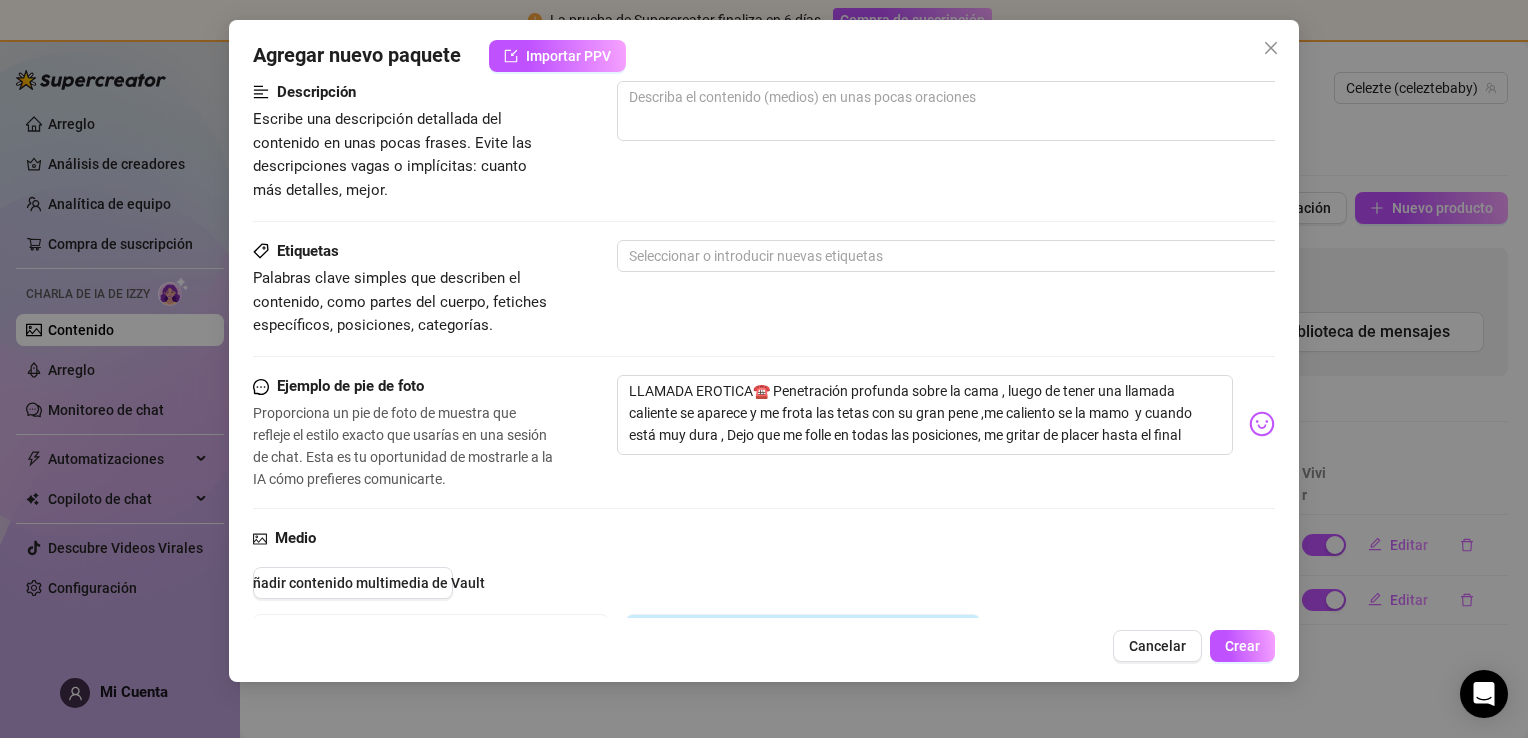 scroll, scrollTop: 300, scrollLeft: 0, axis: vertical 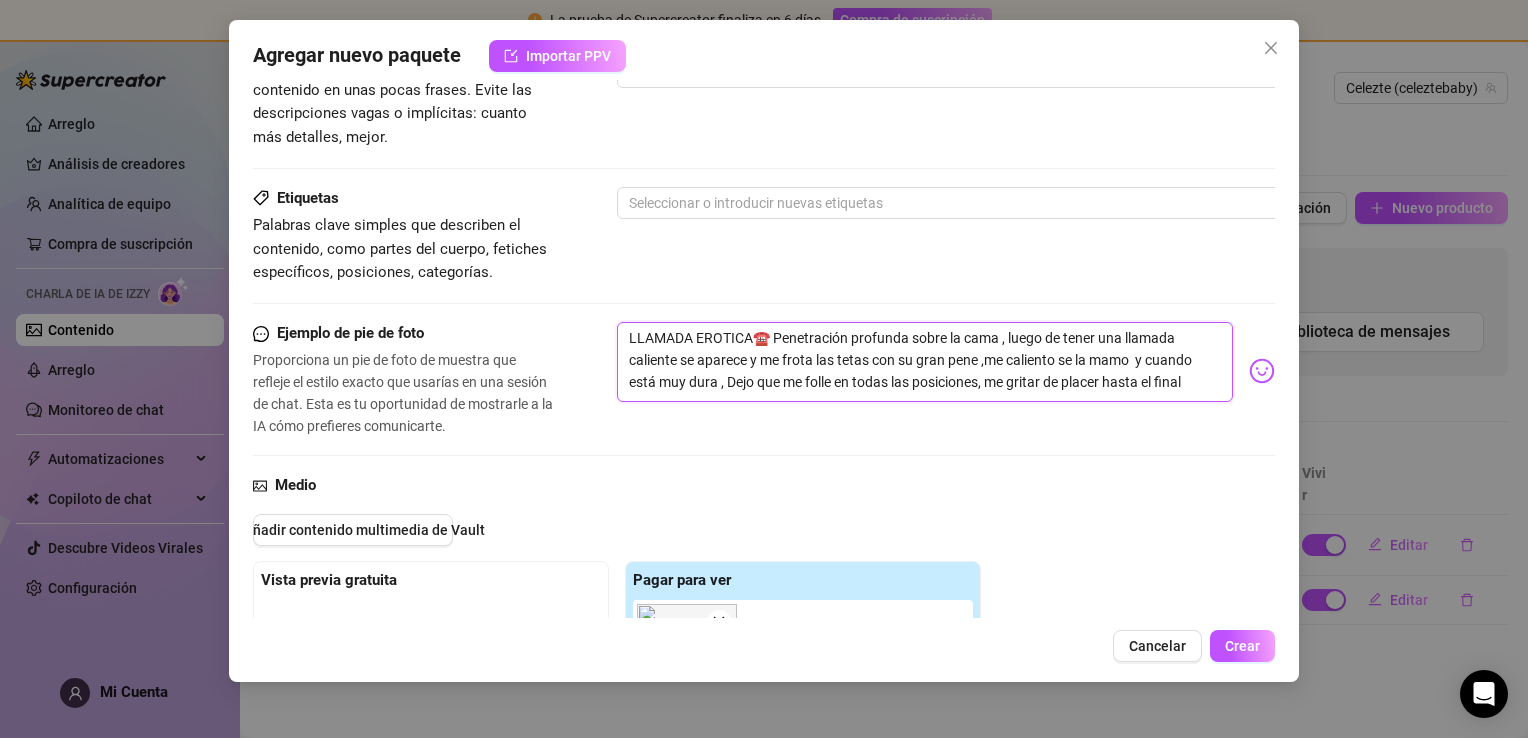 drag, startPoint x: 1192, startPoint y: 388, endPoint x: 643, endPoint y: 338, distance: 551.27216 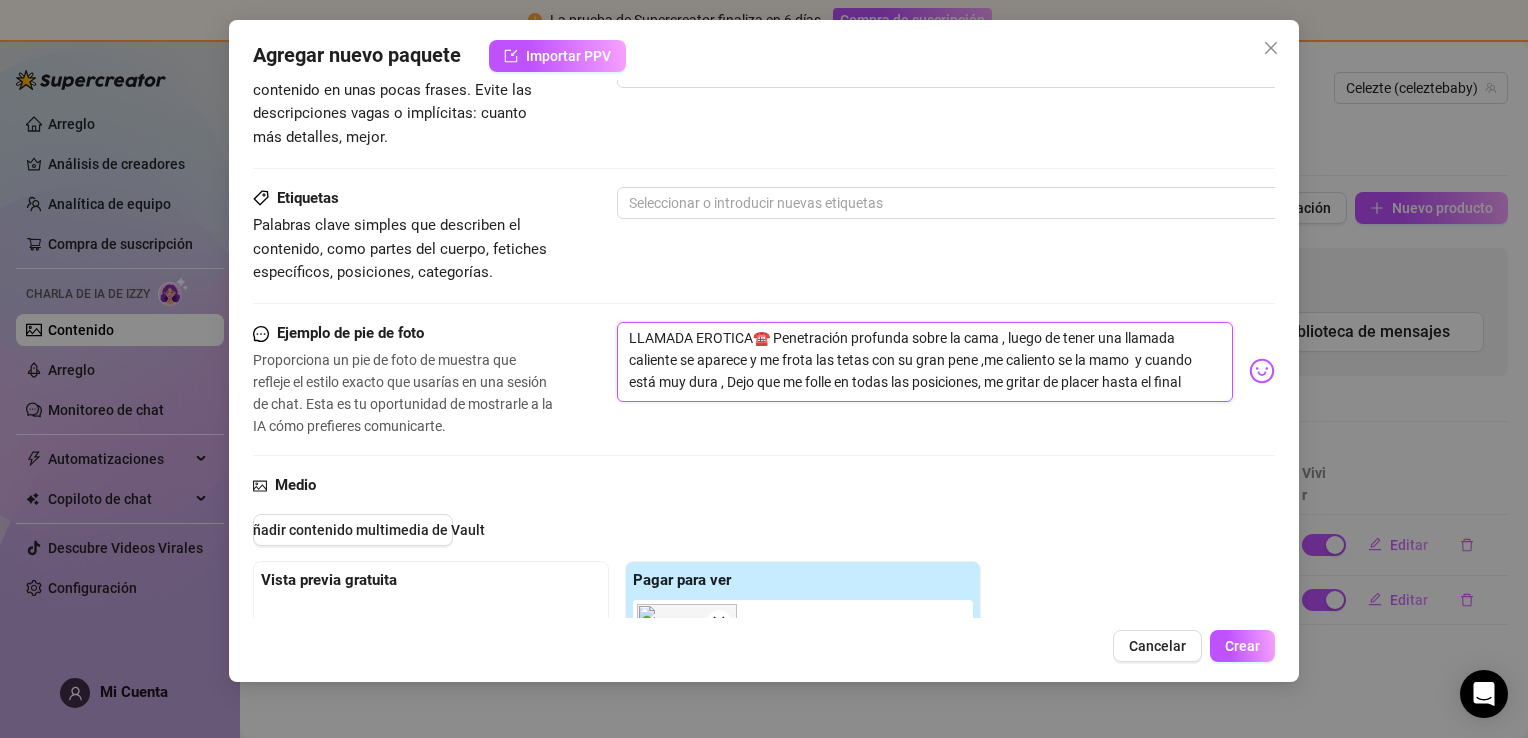 click on "Cuenta [USERNAME] Nombre El nombre es solo para su organización interna. Descripción Escribe una descripción detallada del contenido en unas pocas frases. Evite las descripciones vagas o implícitas: cuanto más detalles, mejor. Etiquetas Palabras clave simples que describen el contenido, como partes del cuerpo, fetiches específicos, posiciones, categorías.   Seleccionar o introducir nuevas etiquetas Ejemplo de pie de foto Proporciona un pie de foto de muestra que refleje el estilo exacto que usarías en una sesión de chat. Esta es tu oportunidad de mostrarle a la IA cómo prefieres comunicarte. LLAMADA EROTICA☎️ Penetración profunda sobre la cama , luego de tener una llamada caliente se aparece y me frota las tetas con su gran pene ,me caliento se la mamo y cuando está muy dura , Dejo que me folle en todas las posiciones, me gritar de placer hasta el final Medio Añadir contenido multimedia de Vault Vista previa gratuita Pagar para ver 21:38 Gus ✌🏻   Precio mínimo $ [NUMBER]" at bounding box center [764, 465] 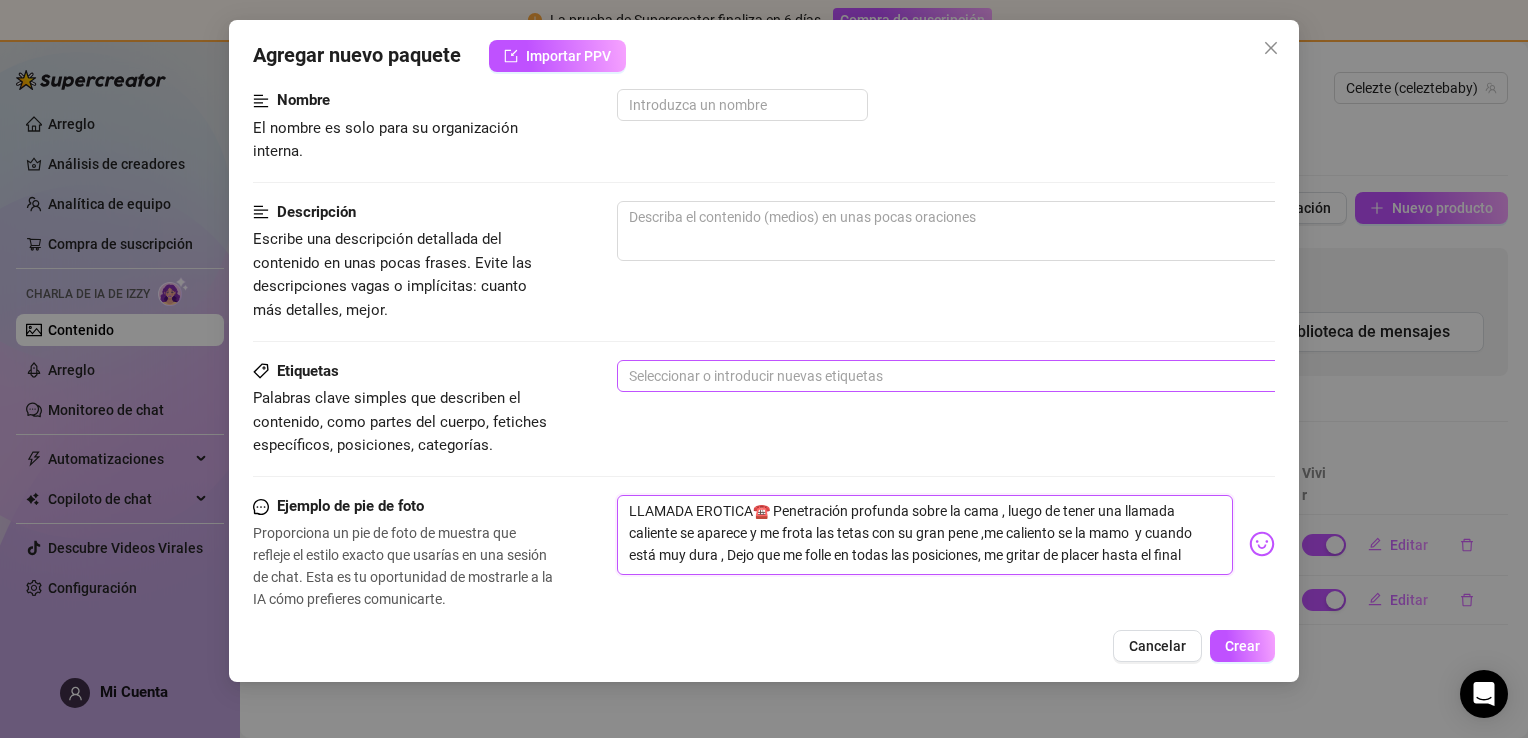 scroll, scrollTop: 100, scrollLeft: 0, axis: vertical 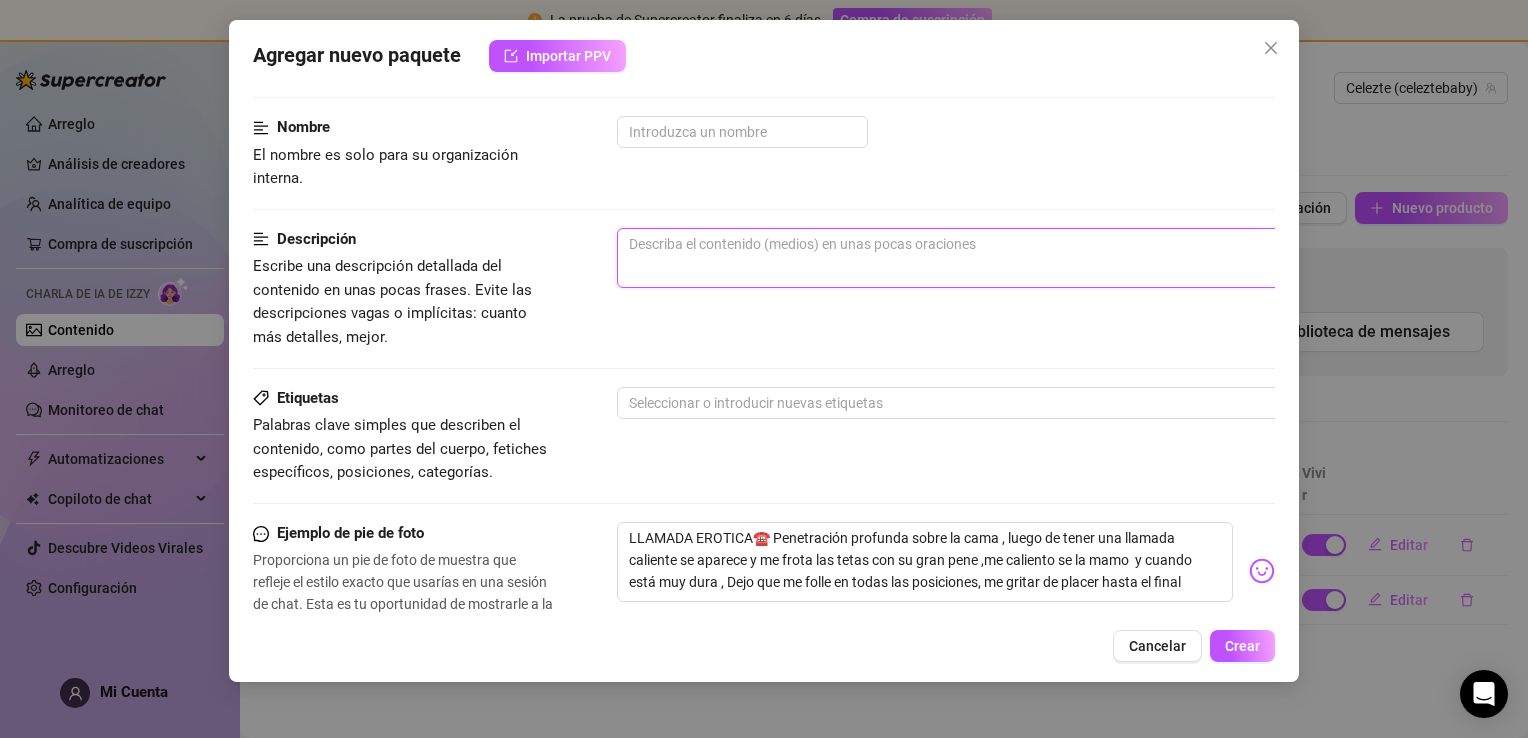 paste on "LLAMADA EROTICA☎️ Penetración profunda sobre la cama , luego de tener una llamada caliente se aparece y me frota las tetas con su gran pene ,me caliento se la mamo  y cuando está muy dura , Dejo que me folle en todas las posiciones, me gritar de placer hasta el final" 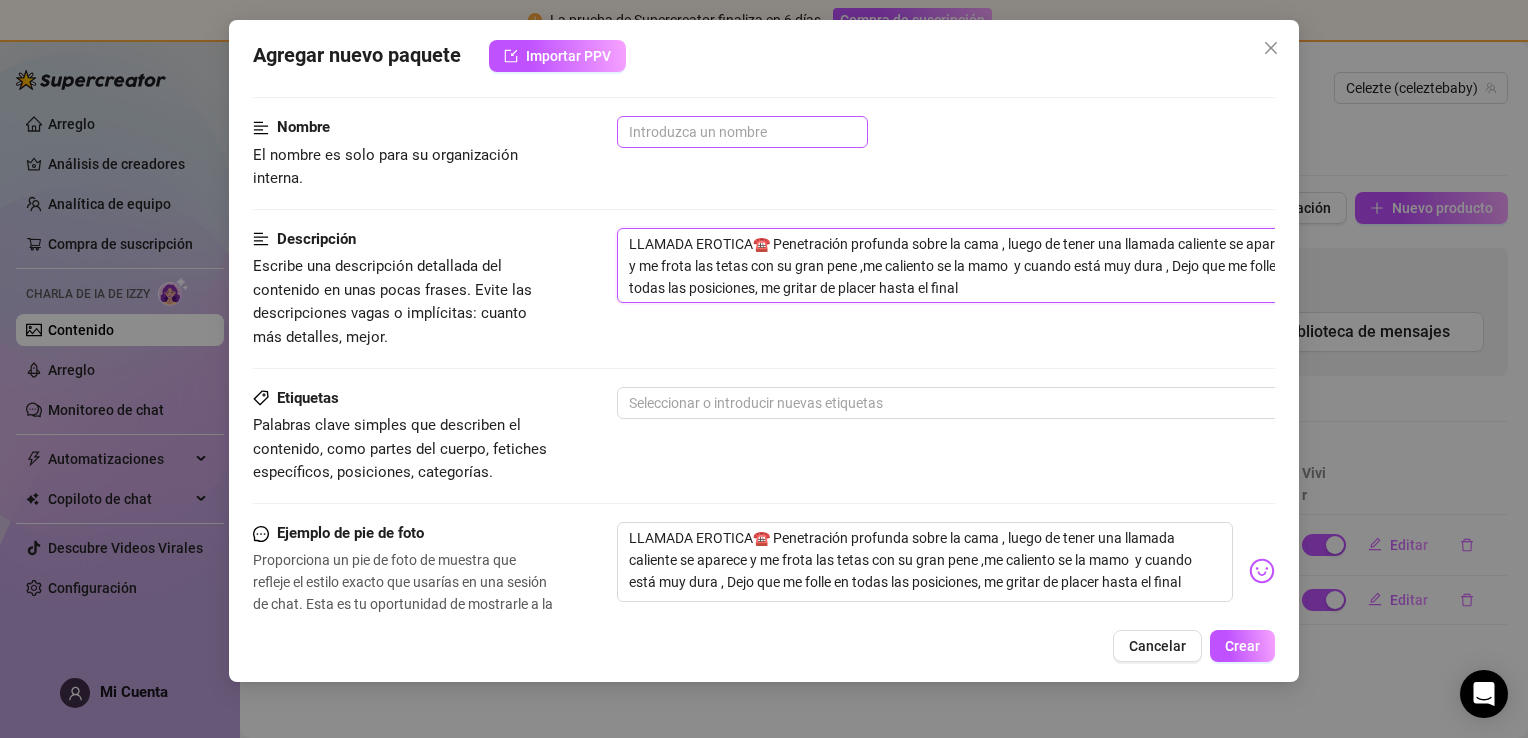 scroll, scrollTop: 0, scrollLeft: 0, axis: both 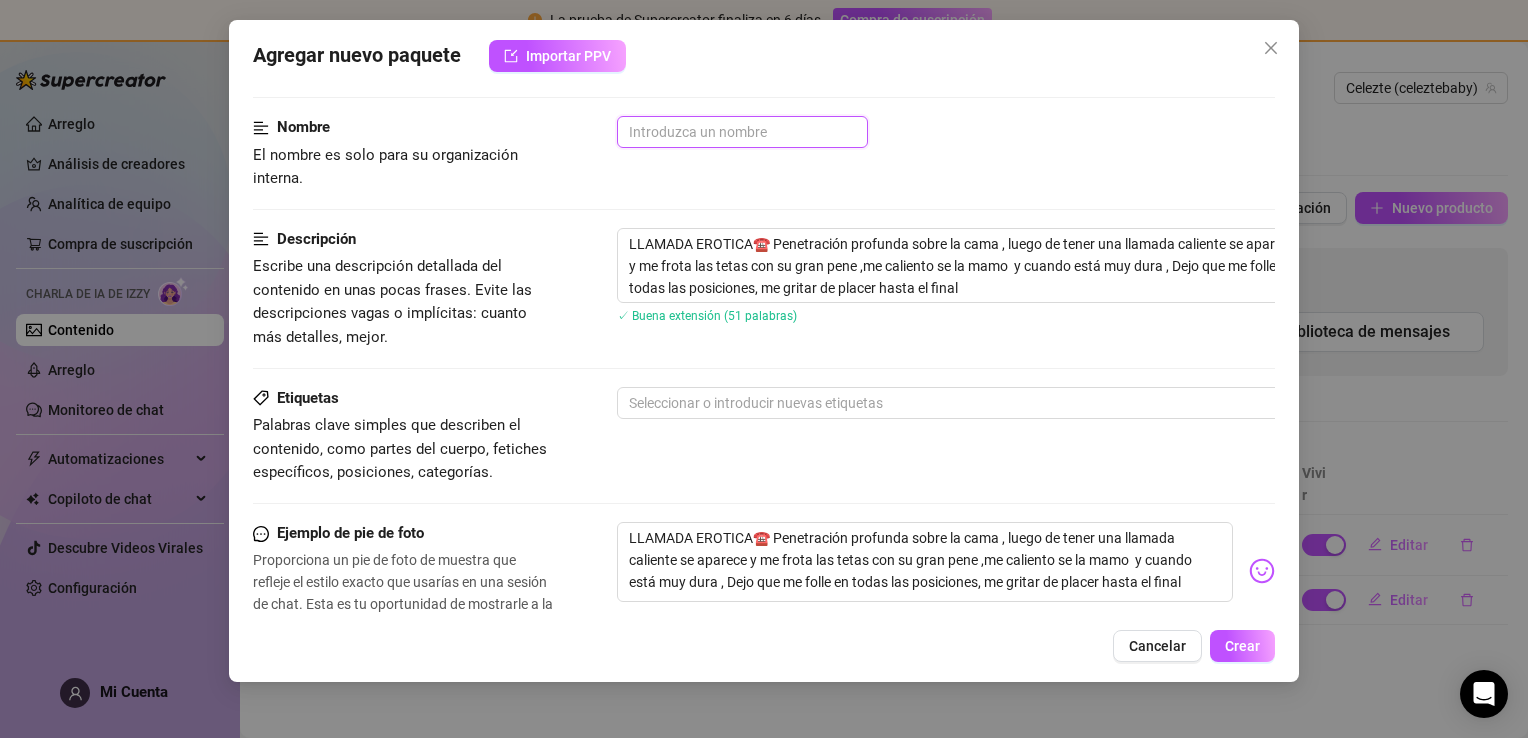 click at bounding box center [742, 132] 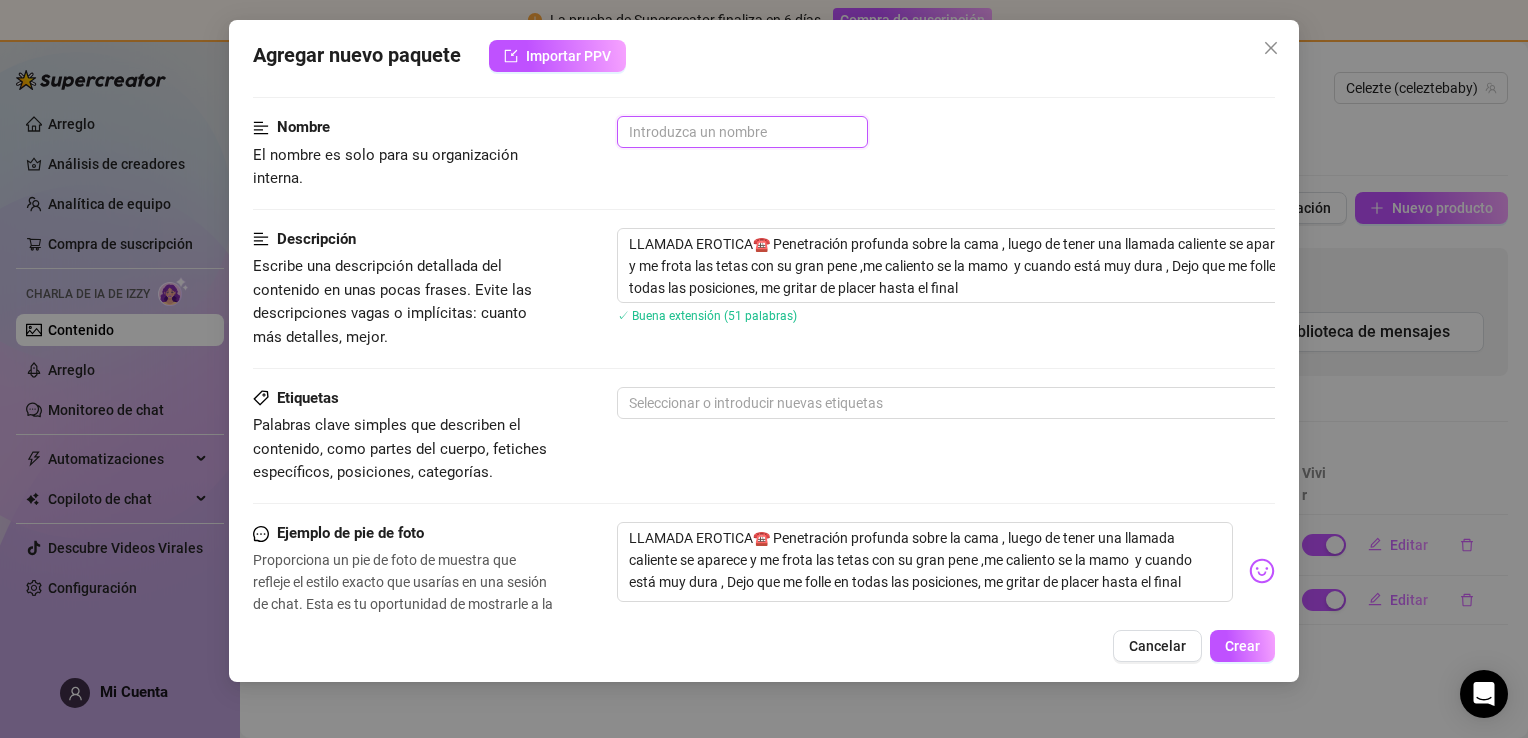 drag, startPoint x: 728, startPoint y: 135, endPoint x: 648, endPoint y: 117, distance: 82 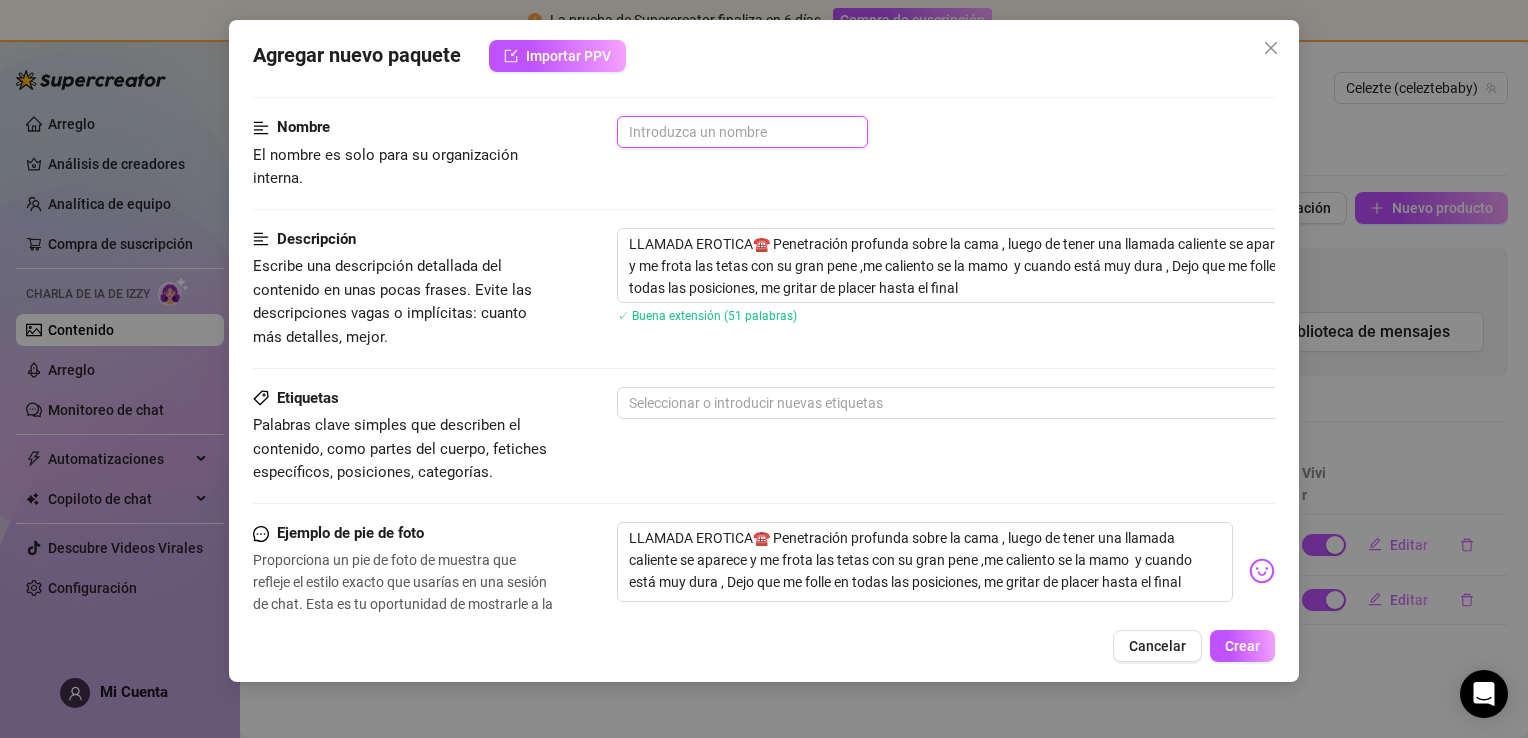 click at bounding box center [742, 132] 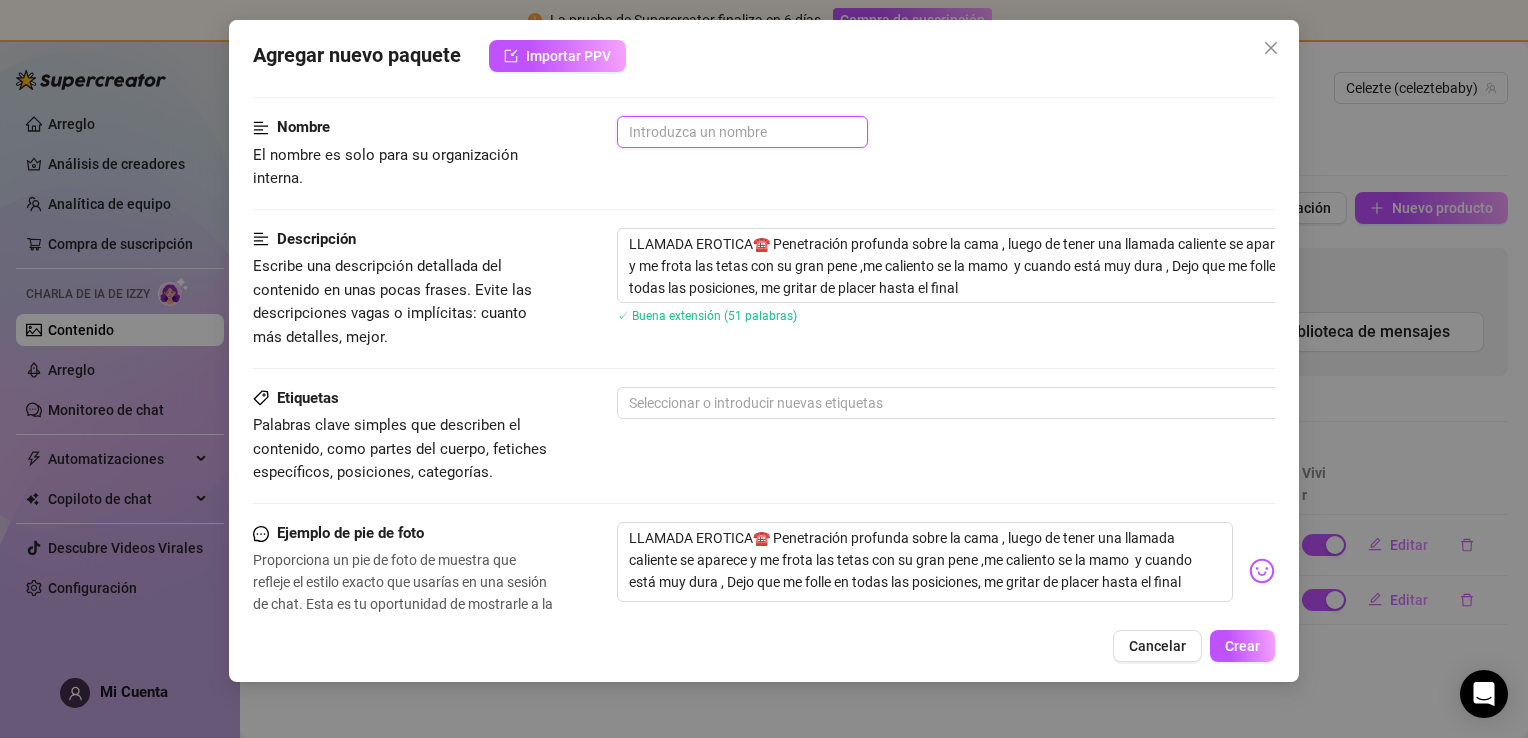 click at bounding box center (742, 132) 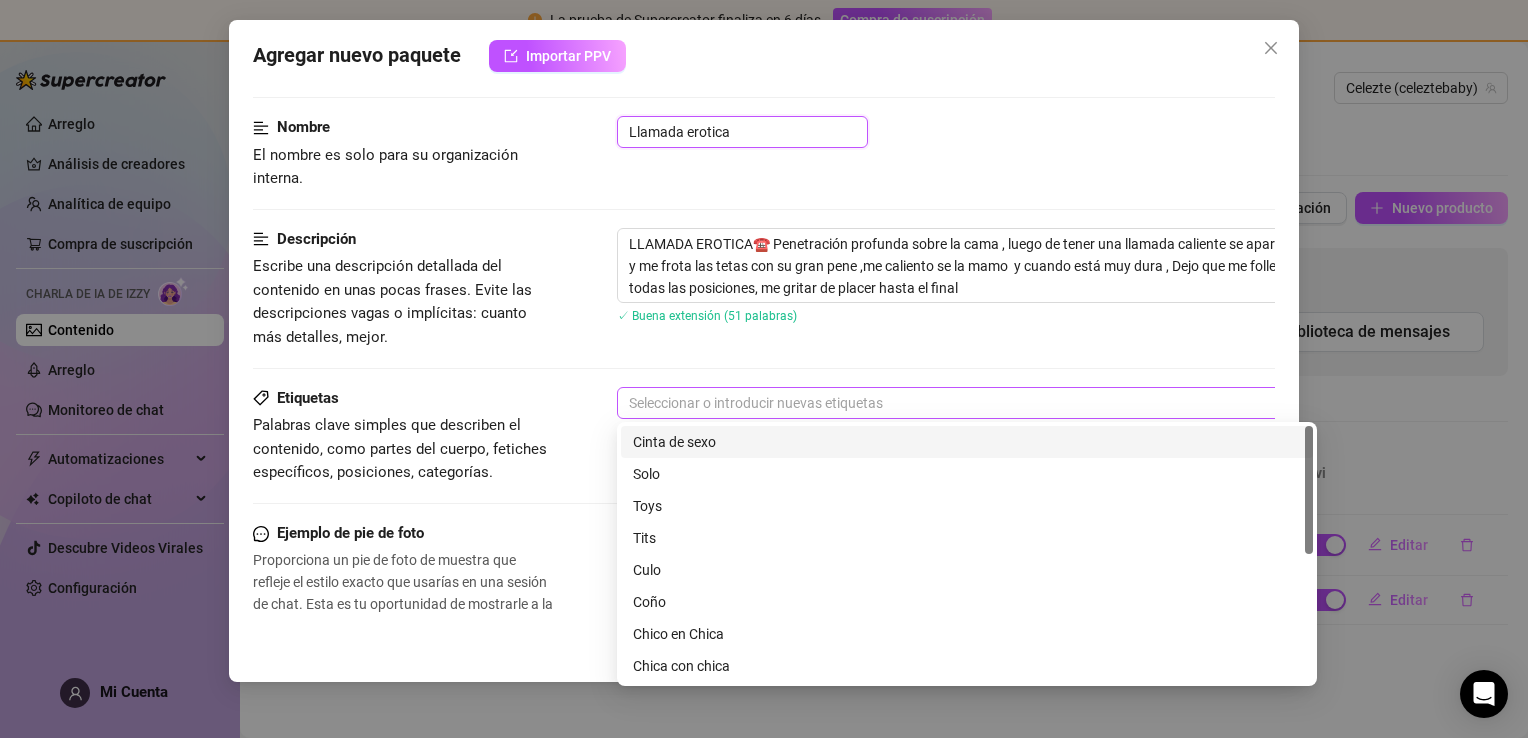 click at bounding box center [956, 403] 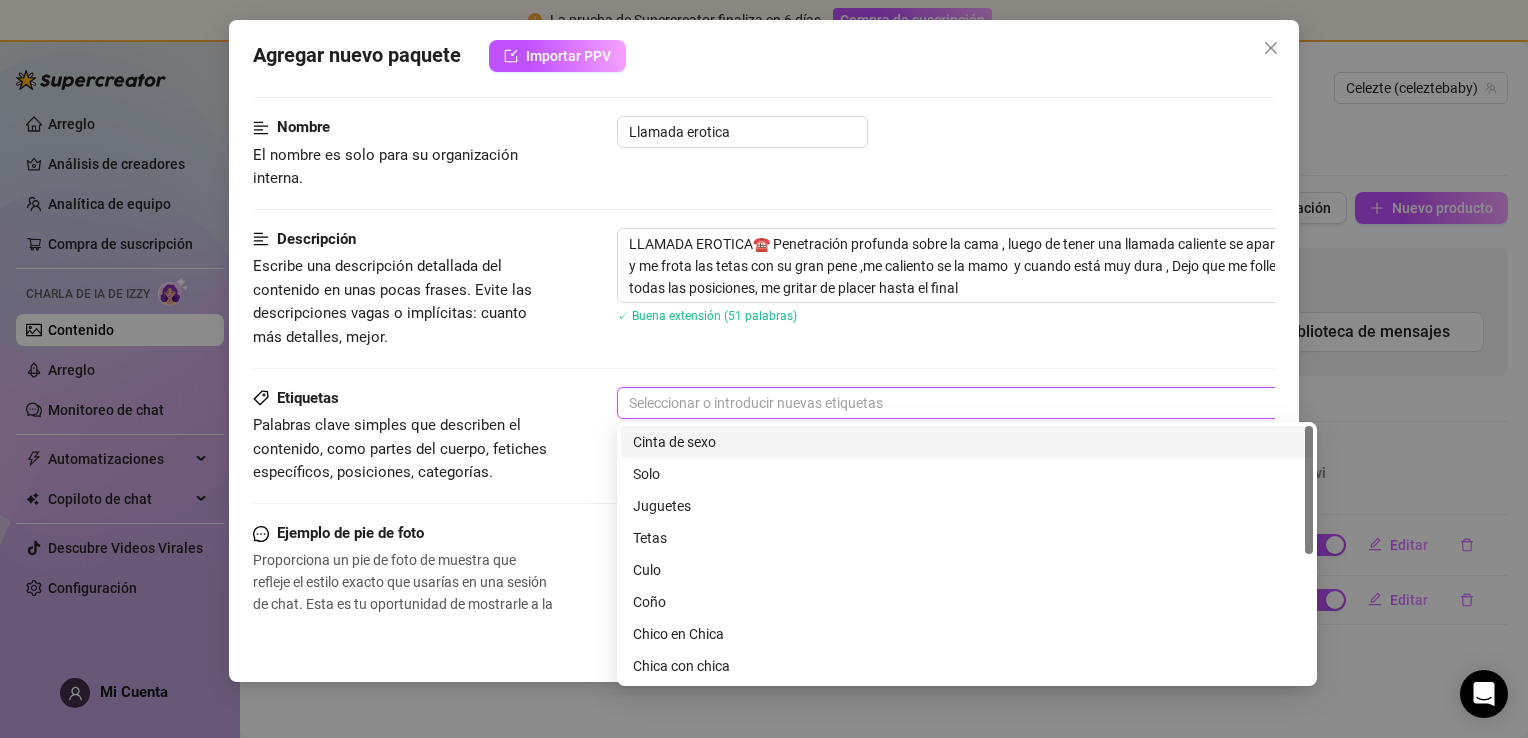 click on "Cinta de sexo" at bounding box center [967, 442] 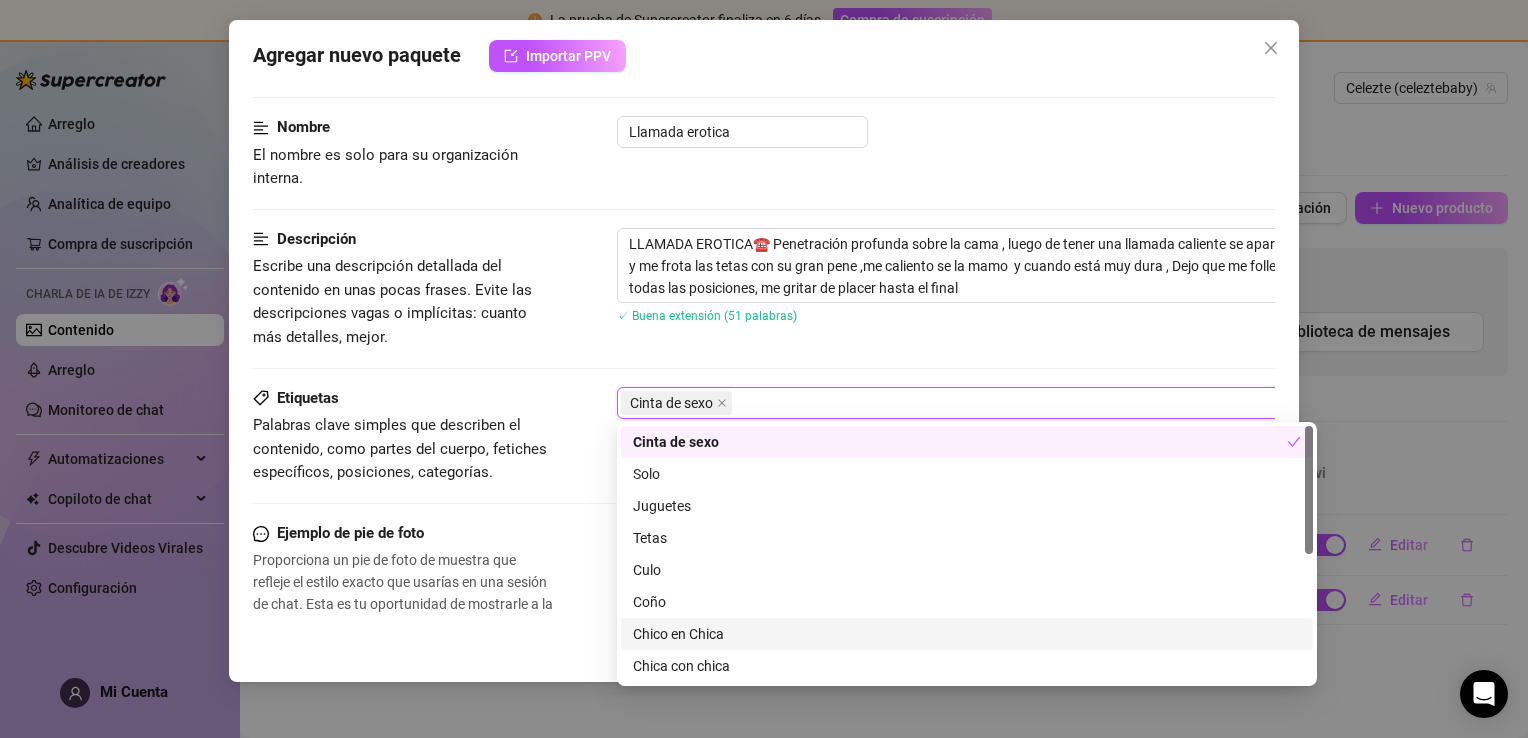 click on "Chico en Chica" at bounding box center [967, 634] 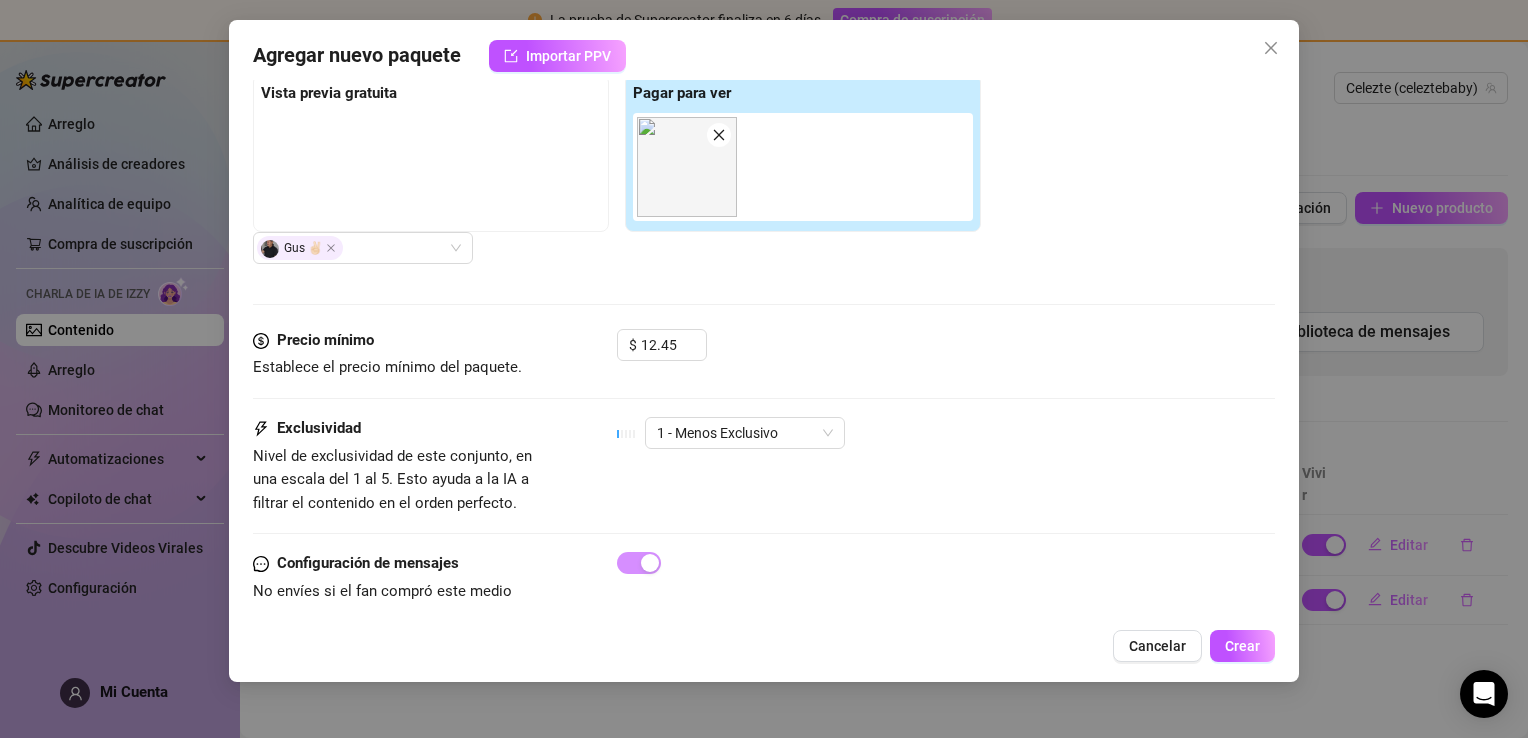 scroll, scrollTop: 823, scrollLeft: 0, axis: vertical 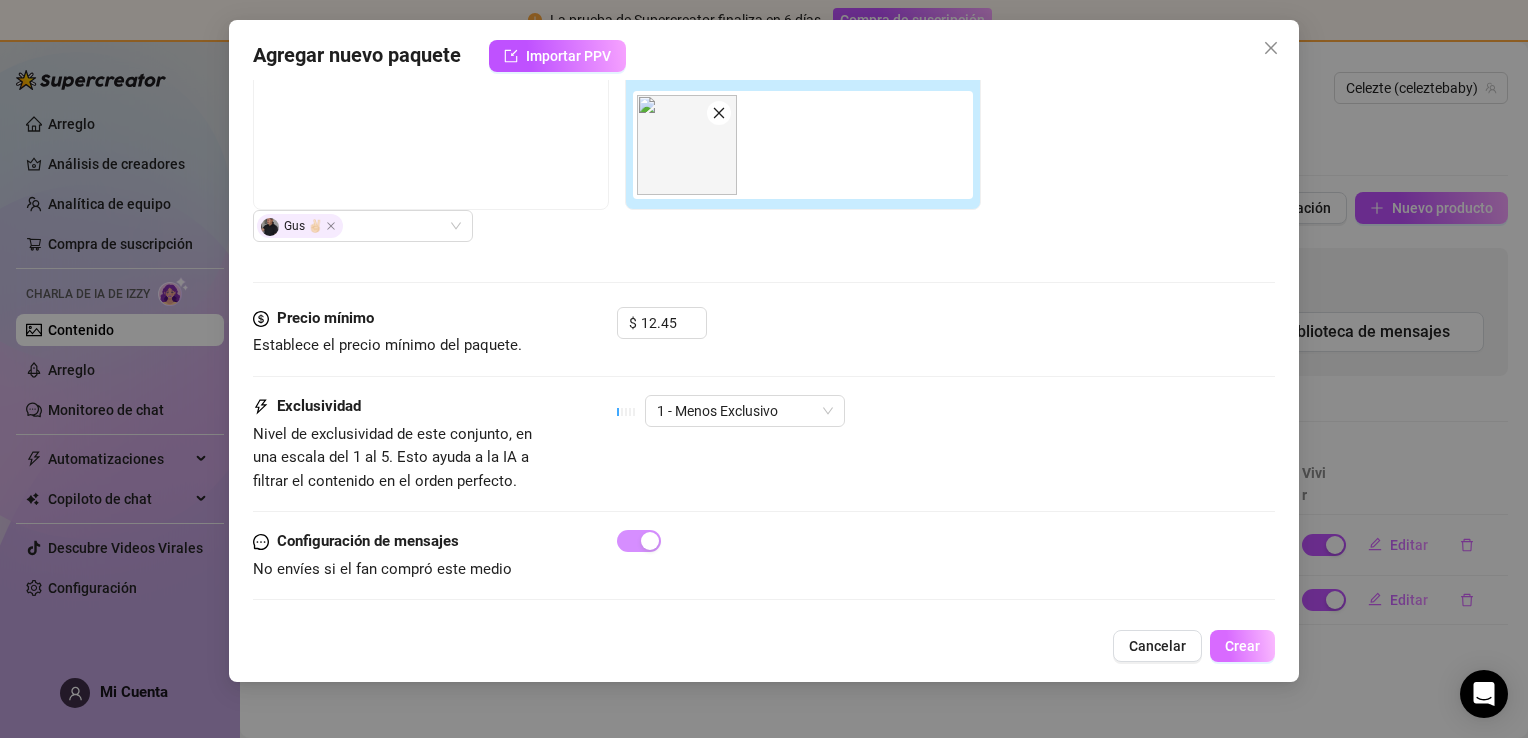 click on "Crear" at bounding box center [1242, 646] 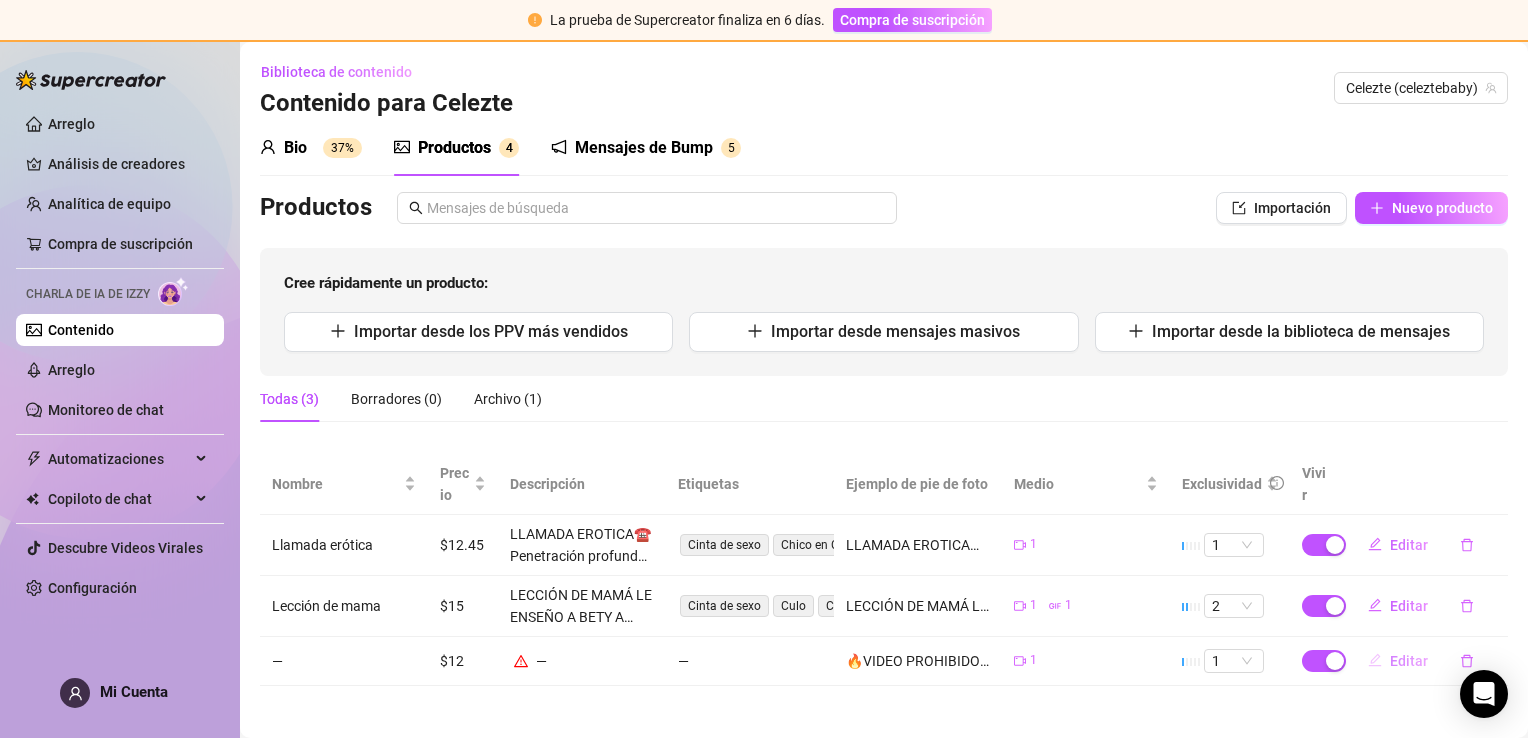 click on "Editar" at bounding box center [1409, 661] 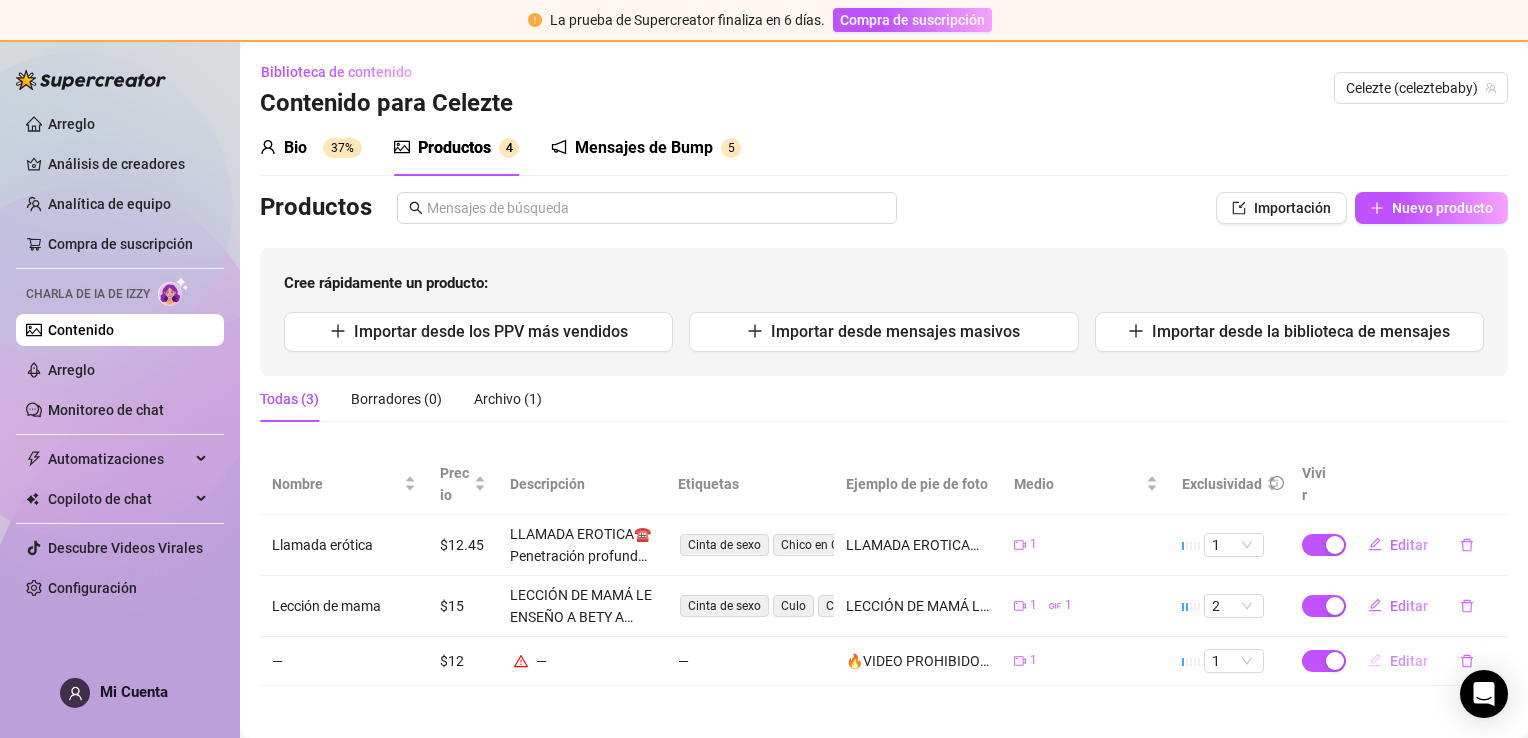 type on "🔥VIDEO PROHIBIDO 🔥 La pase demasiado rico y caliente 💦Estaba sentada en el sofá haciendo fotos porno y me sorprende el tipo este , que se acerca y me ofrece su ayuda , mientras me lame la vagina😈 , me mete los dedos 🍆comienzo a chorrear y vaya sorpresa , me follo en todas las posiciones y me tiro todo su semen en mi cara 💦💦" 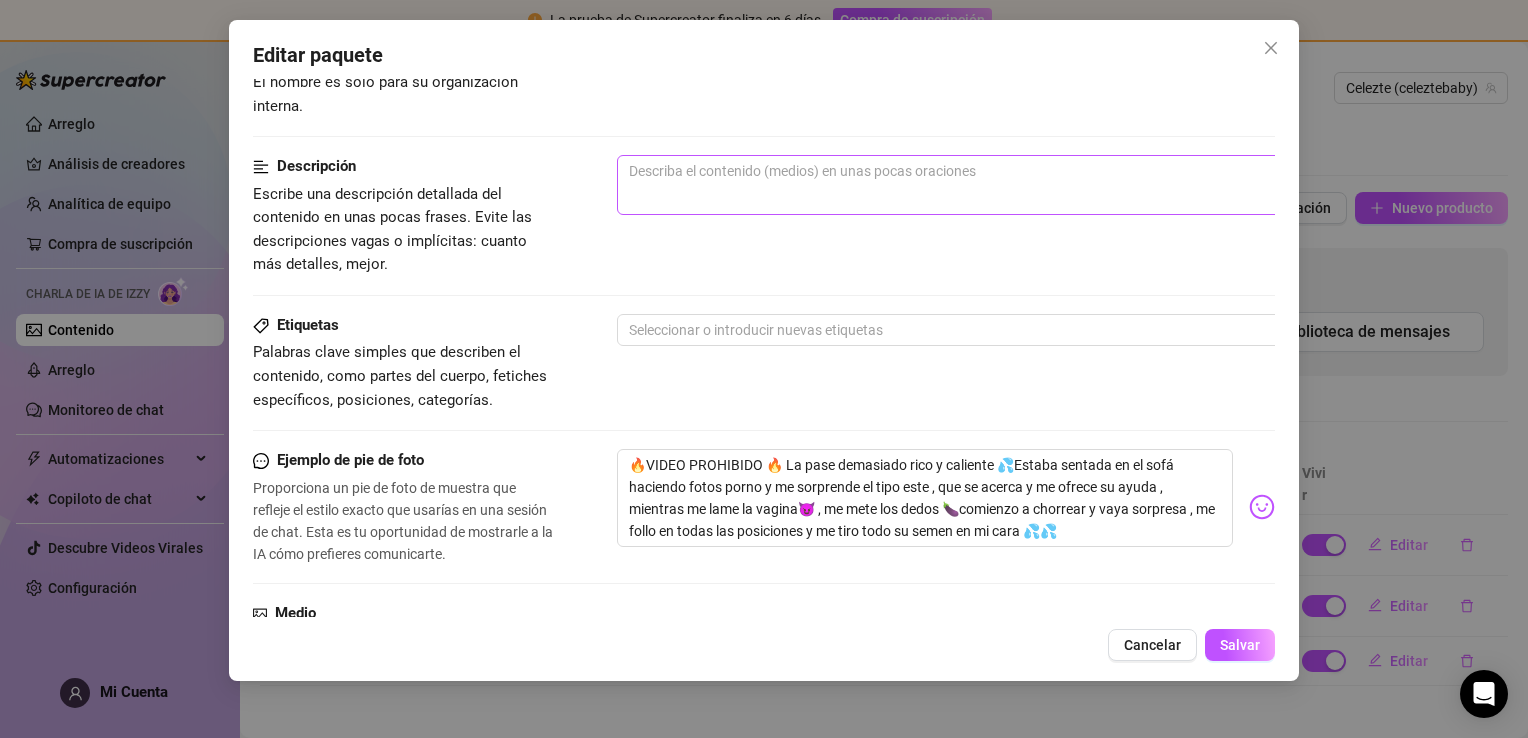 scroll, scrollTop: 200, scrollLeft: 0, axis: vertical 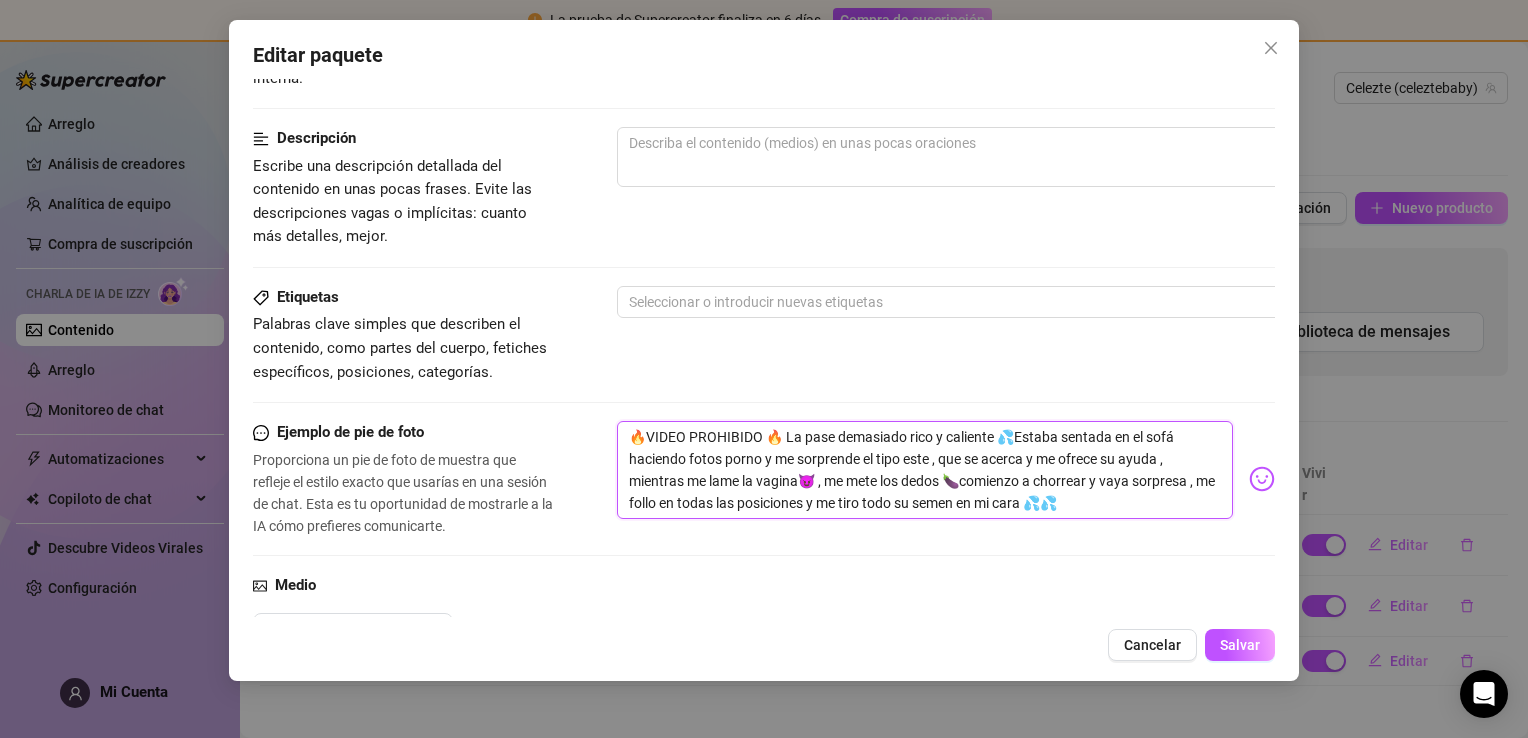 drag, startPoint x: 1104, startPoint y: 508, endPoint x: 609, endPoint y: 420, distance: 502.76138 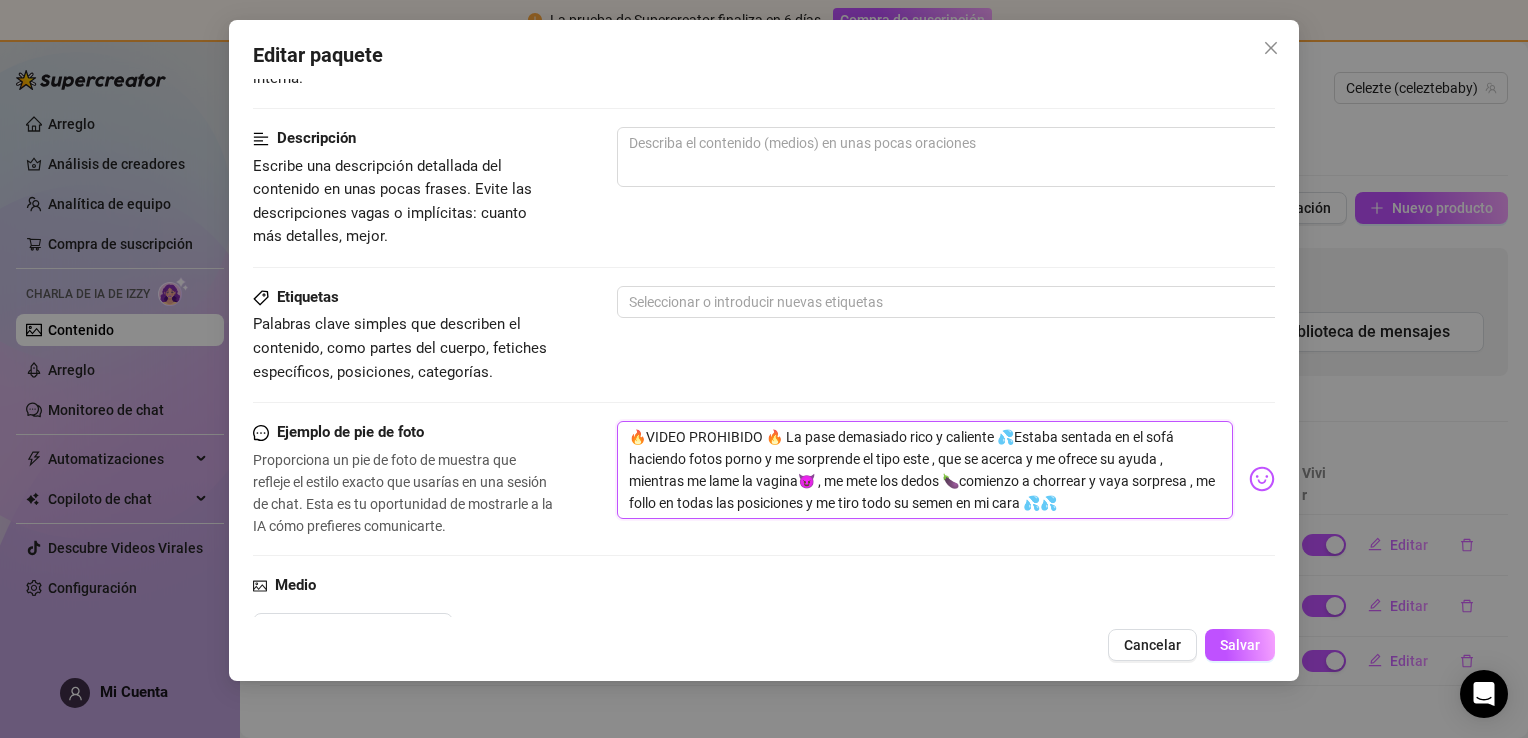 click on "🔥VIDEO PROHIBIDO 🔥 La pase demasiado rico y caliente 💦Estaba sentada en el sofá haciendo fotos porno y me sorprende el tipo este , que se acerca y me ofrece su ayuda , mientras me lame la vagina😈 , me mete los dedos 🍆comienzo a chorrear y vaya sorpresa , me follo en todas las posiciones y me tiro todo su semen en mi cara 💦💦" at bounding box center [925, 470] 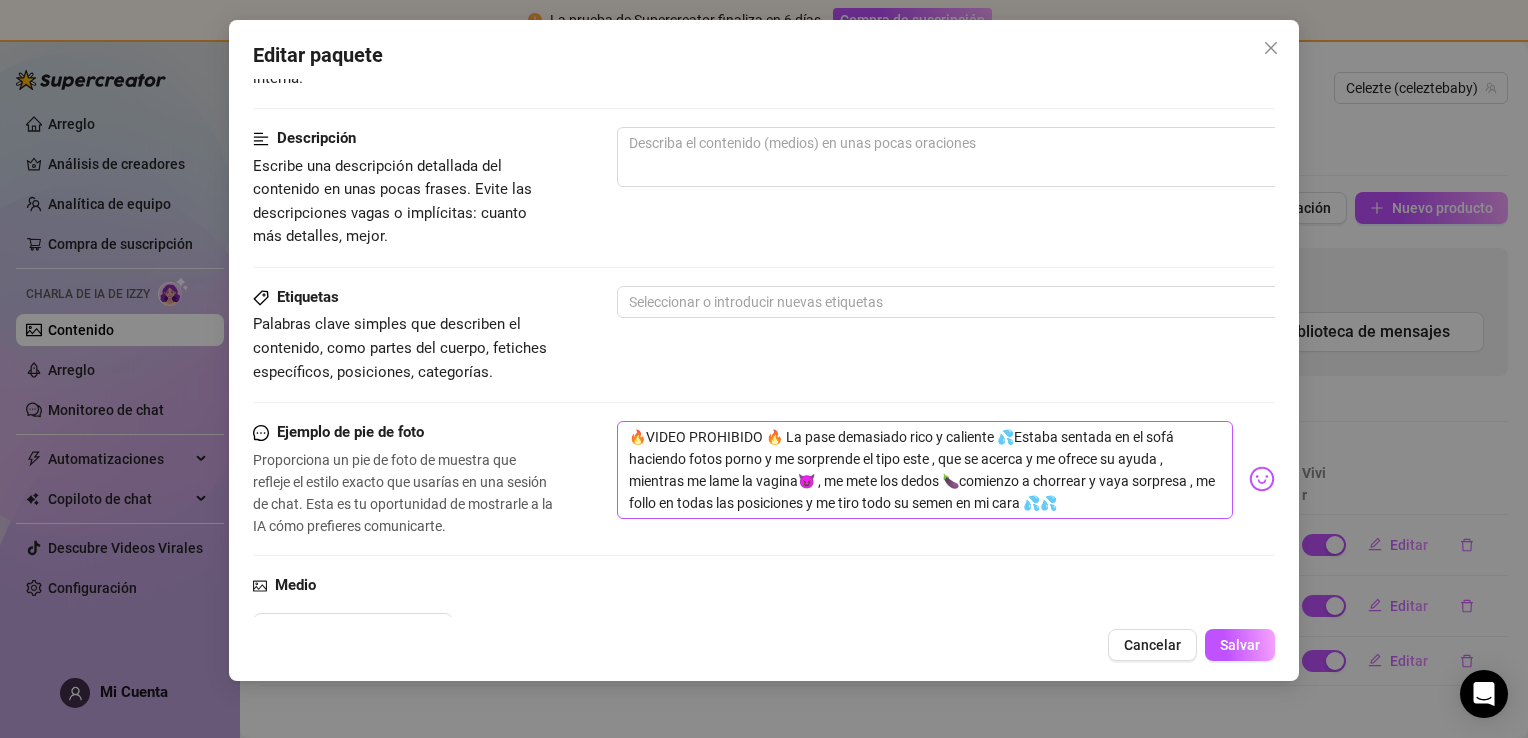 drag, startPoint x: 609, startPoint y: 420, endPoint x: 650, endPoint y: 433, distance: 43.011627 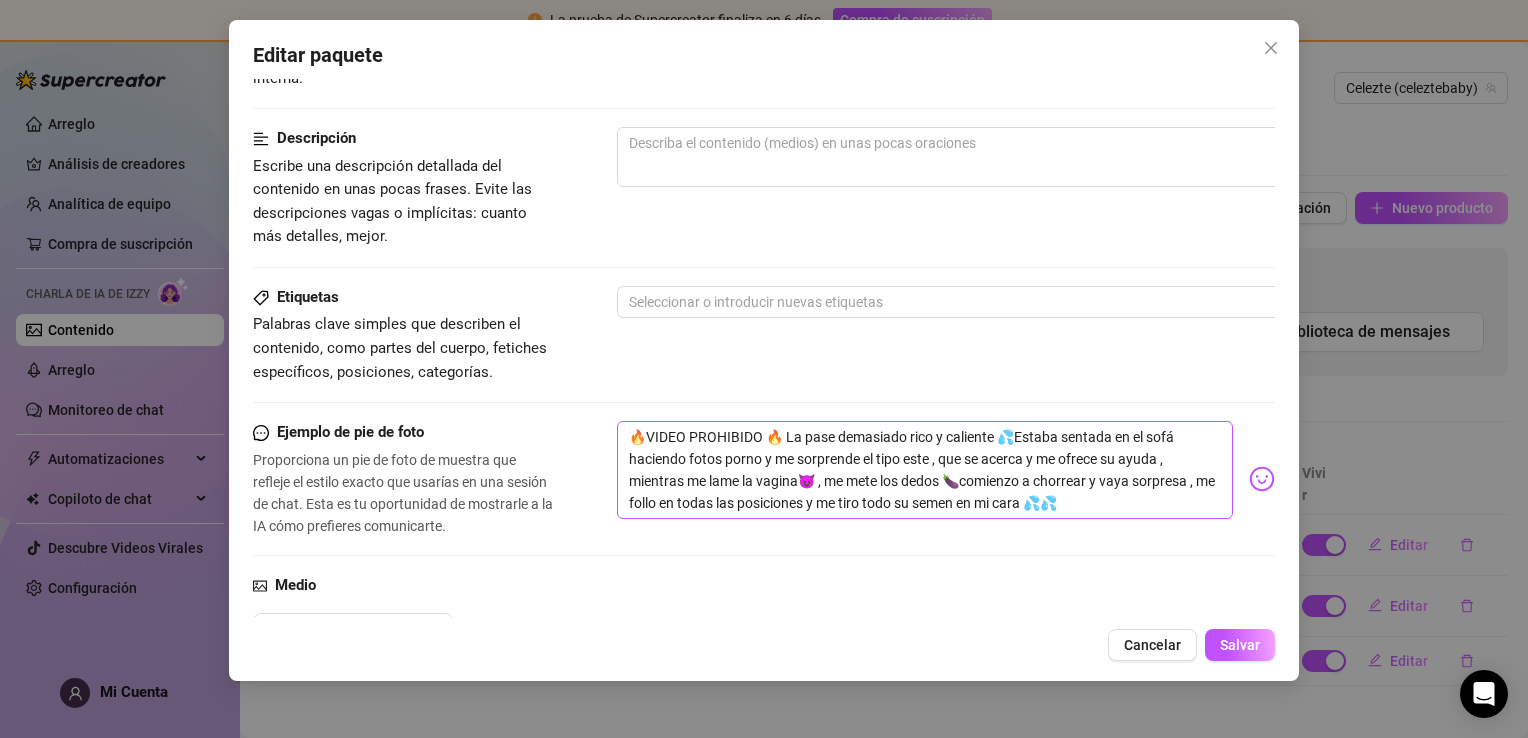 click on "Ejemplo de pie de foto Proporciona un pie de foto de muestra que refleje el estilo exacto que usarías en una sesión de chat. Esta es tu oportunidad de mostrarle a la IA cómo prefieres comunicarte. 🔥VIDEO PROHIBIDO 🔥 La pase demasiado rico y caliente 💦Estaba sentada en el sofá haciendo fotos porno y me sorprende el tipo este , que se acerca y me ofrece su ayuda , mientras me lame la vagina😈 , me mete los dedos 🍆comienzo a chorrear y vaya sorpresa , me follo en todas las posiciones y me tiro todo su semen en mi cara 💦💦" at bounding box center (764, 479) 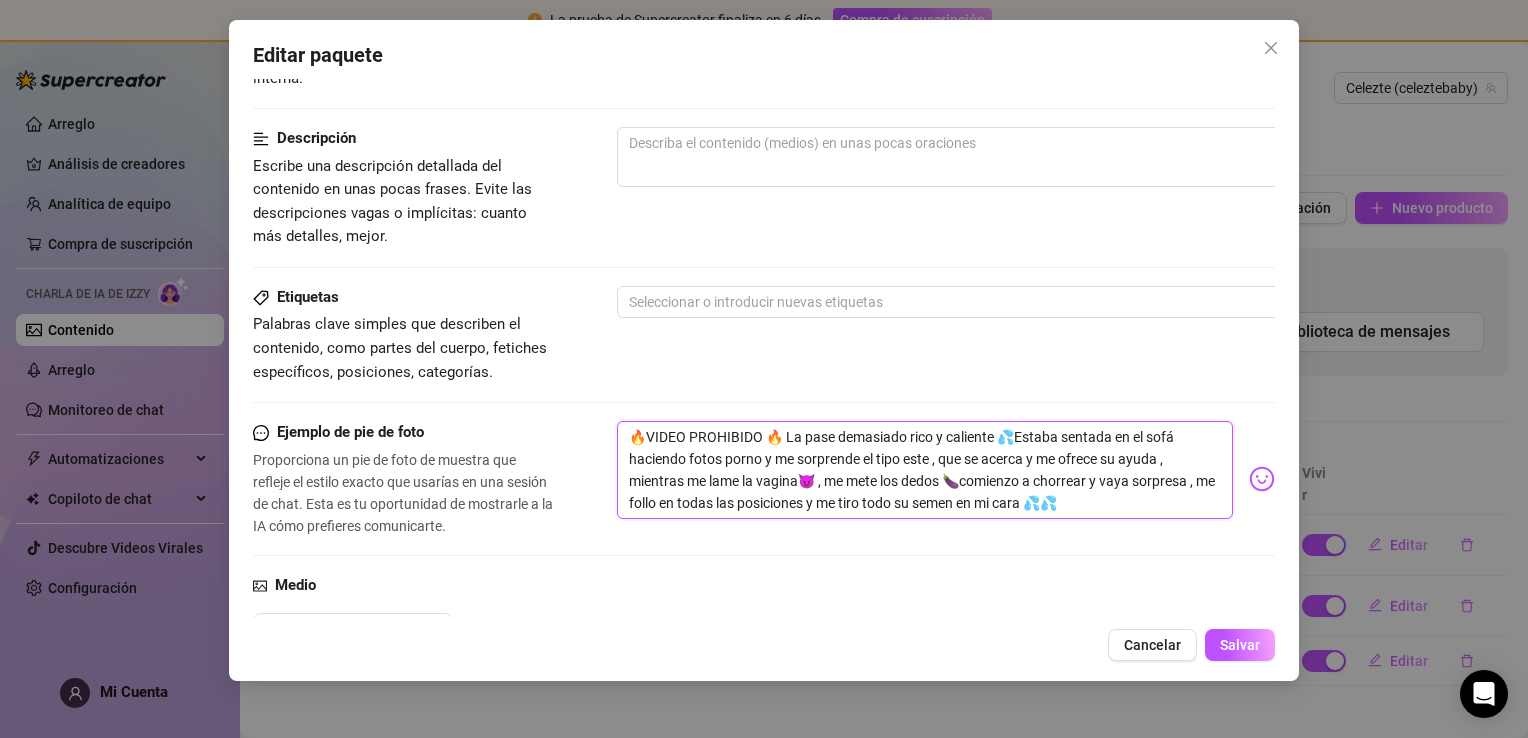 drag, startPoint x: 631, startPoint y: 434, endPoint x: 1172, endPoint y: 516, distance: 547.17914 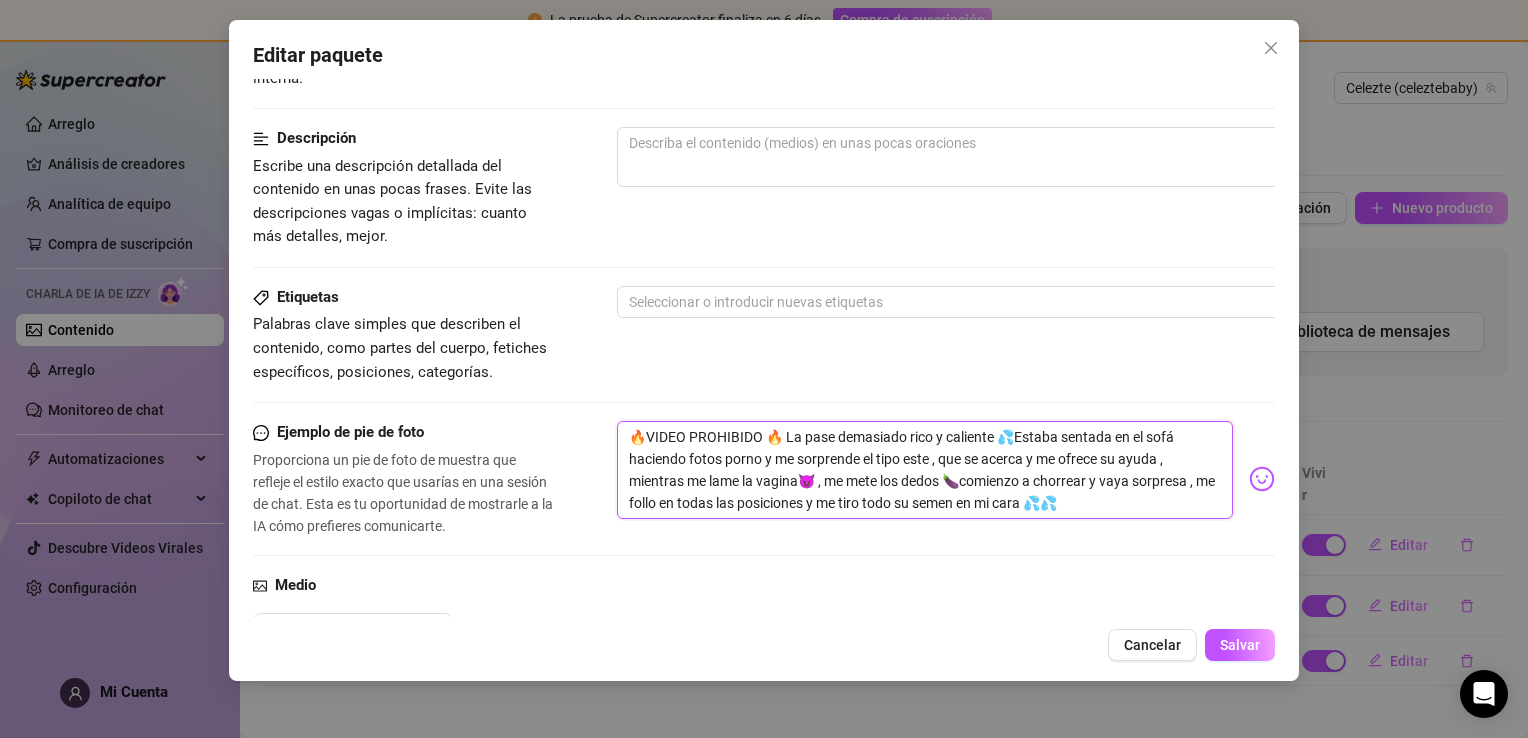 click on "🔥VIDEO PROHIBIDO 🔥 La pase demasiado rico y caliente 💦Estaba sentada en el sofá haciendo fotos porno y me sorprende el tipo este , que se acerca y me ofrece su ayuda , mientras me lame la vagina😈 , me mete los dedos 🍆comienzo a chorrear y vaya sorpresa , me follo en todas las posiciones y me tiro todo su semen en mi cara 💦💦" at bounding box center (925, 470) 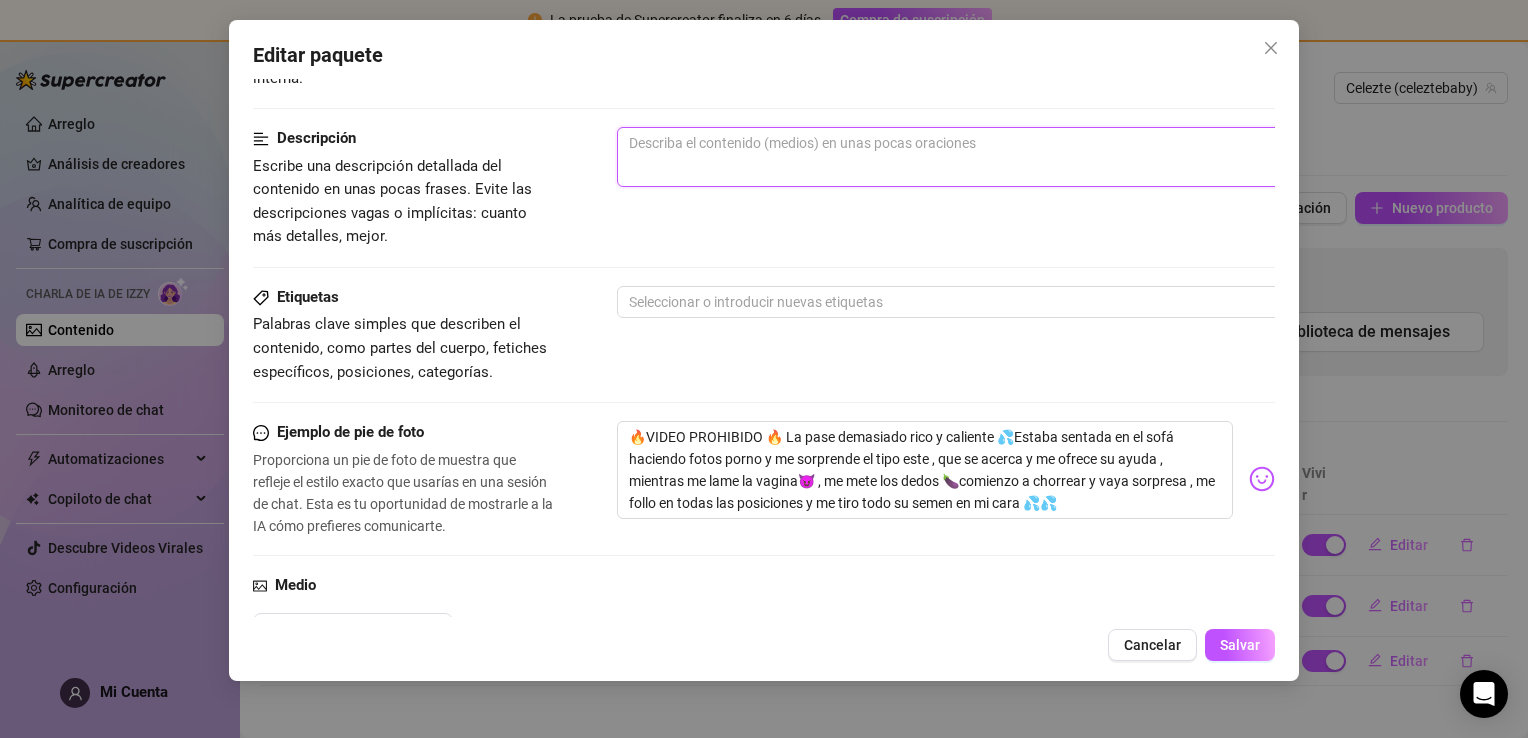 click at bounding box center (967, 157) 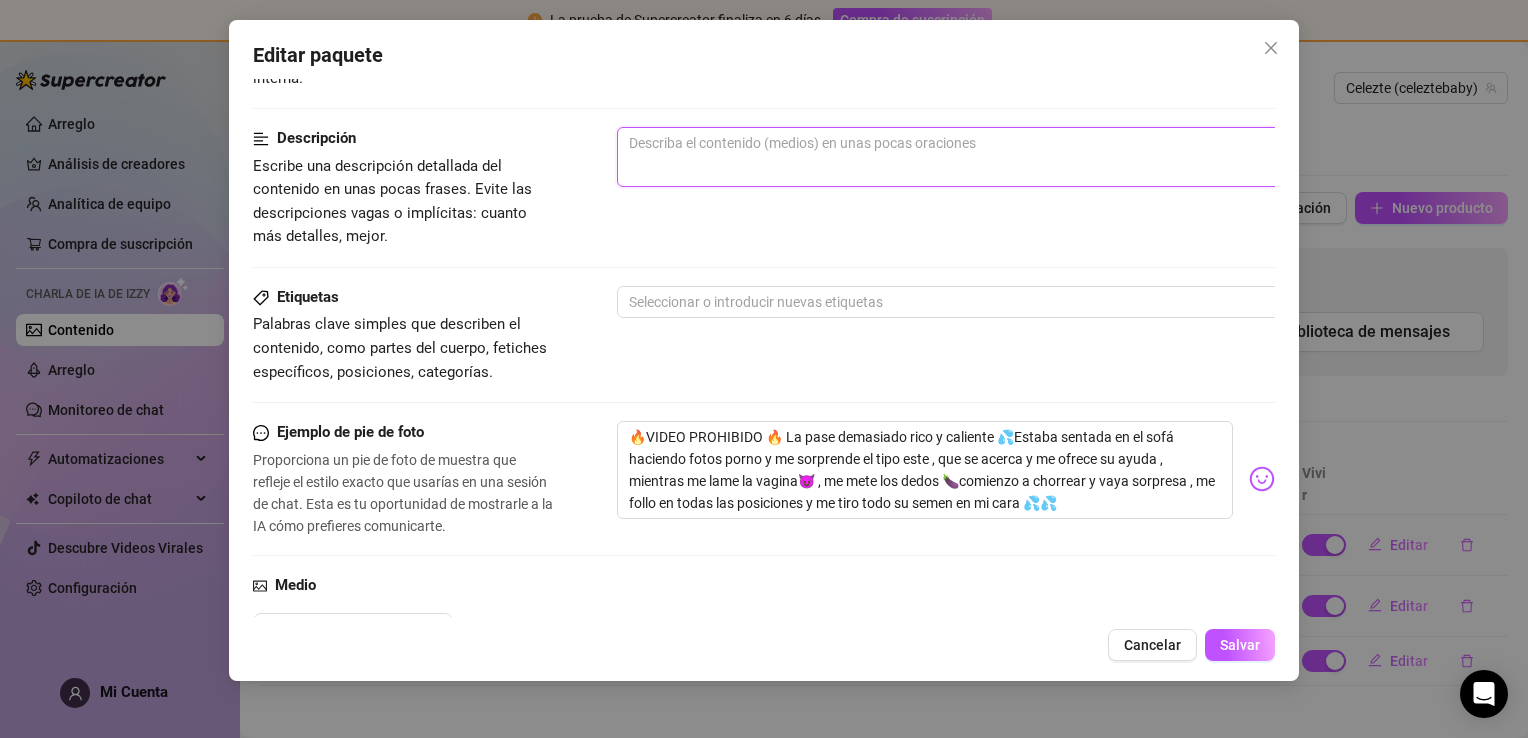 paste on "🔥VIDEO PROHIBIDO 🔥 La pase demasiado rico y caliente 💦Estaba sentada en el sofá haciendo fotos porno y me sorprende el tipo este , que se acerca y me ofrece su ayuda , mientras me lame la vagina😈 , me mete los dedos 🍆comienzo a chorrear y vaya sorpresa , me follo en todas las posiciones y me tiro todo su semen en mi cara 💦💦" 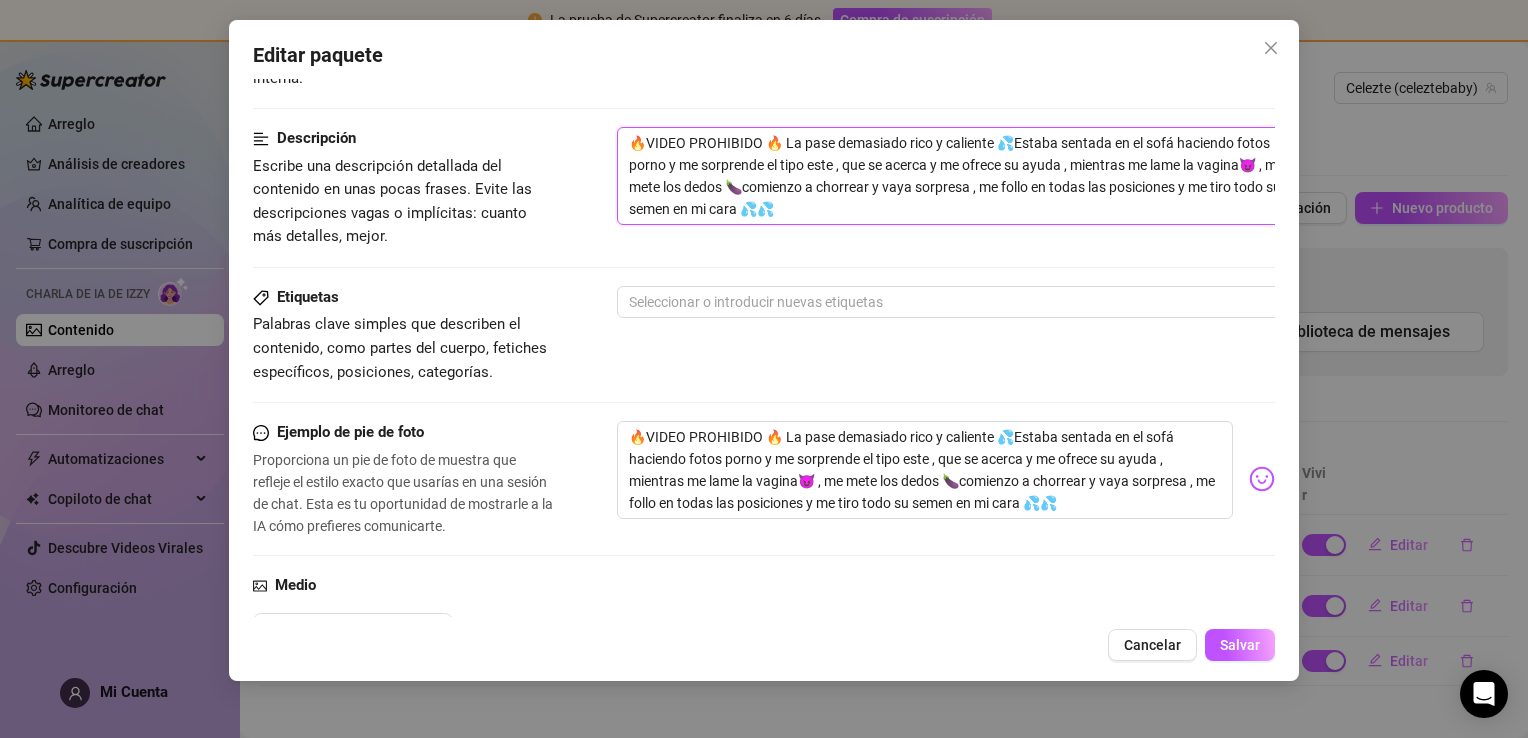 scroll, scrollTop: 0, scrollLeft: 0, axis: both 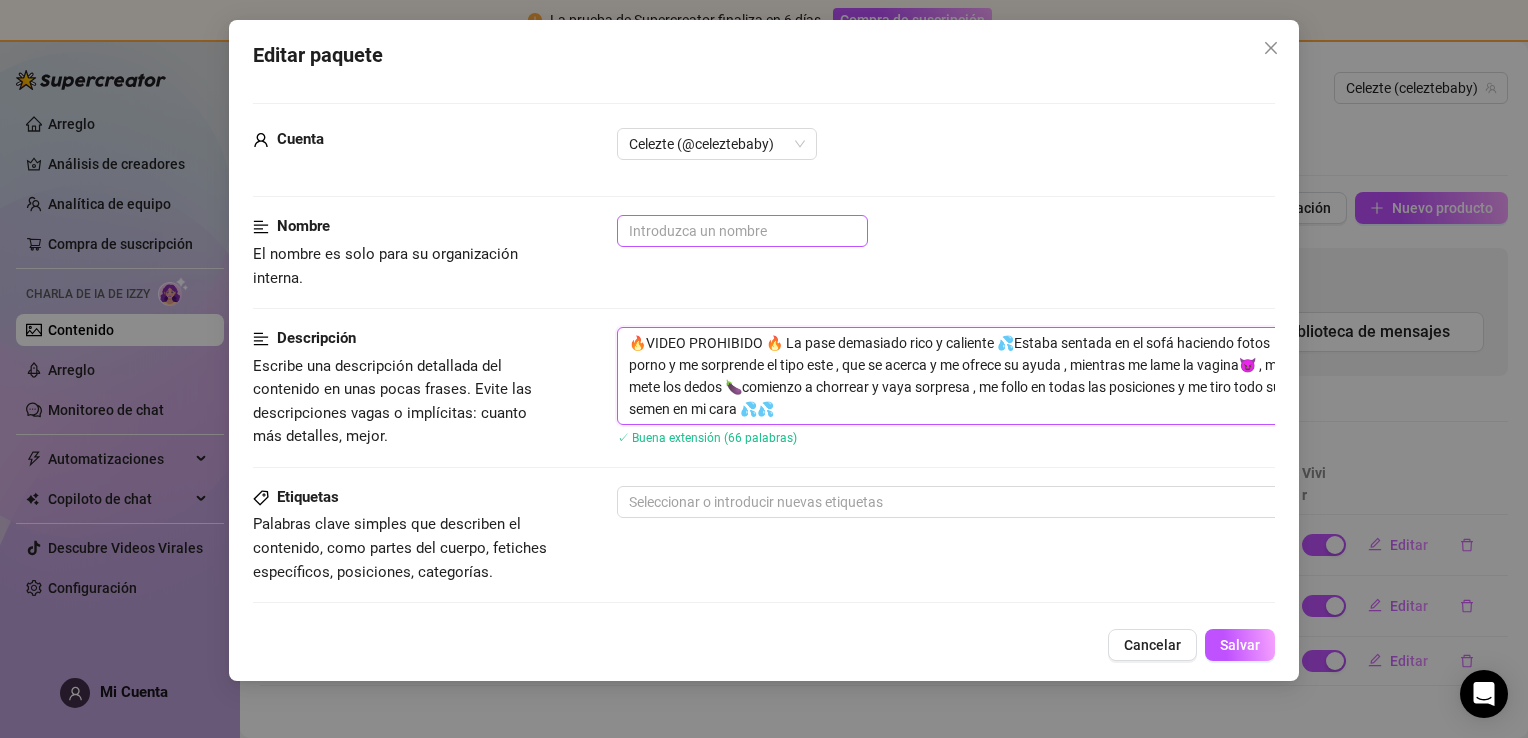 type on "🔥VIDEO PROHIBIDO 🔥 La pase demasiado rico y caliente 💦Estaba sentada en el sofá haciendo fotos porno y me sorprende el tipo este , que se acerca y me ofrece su ayuda , mientras me lame la vagina😈 , me mete los dedos 🍆comienzo a chorrear y vaya sorpresa , me follo en todas las posiciones y me tiro todo su semen en mi cara 💦💦" 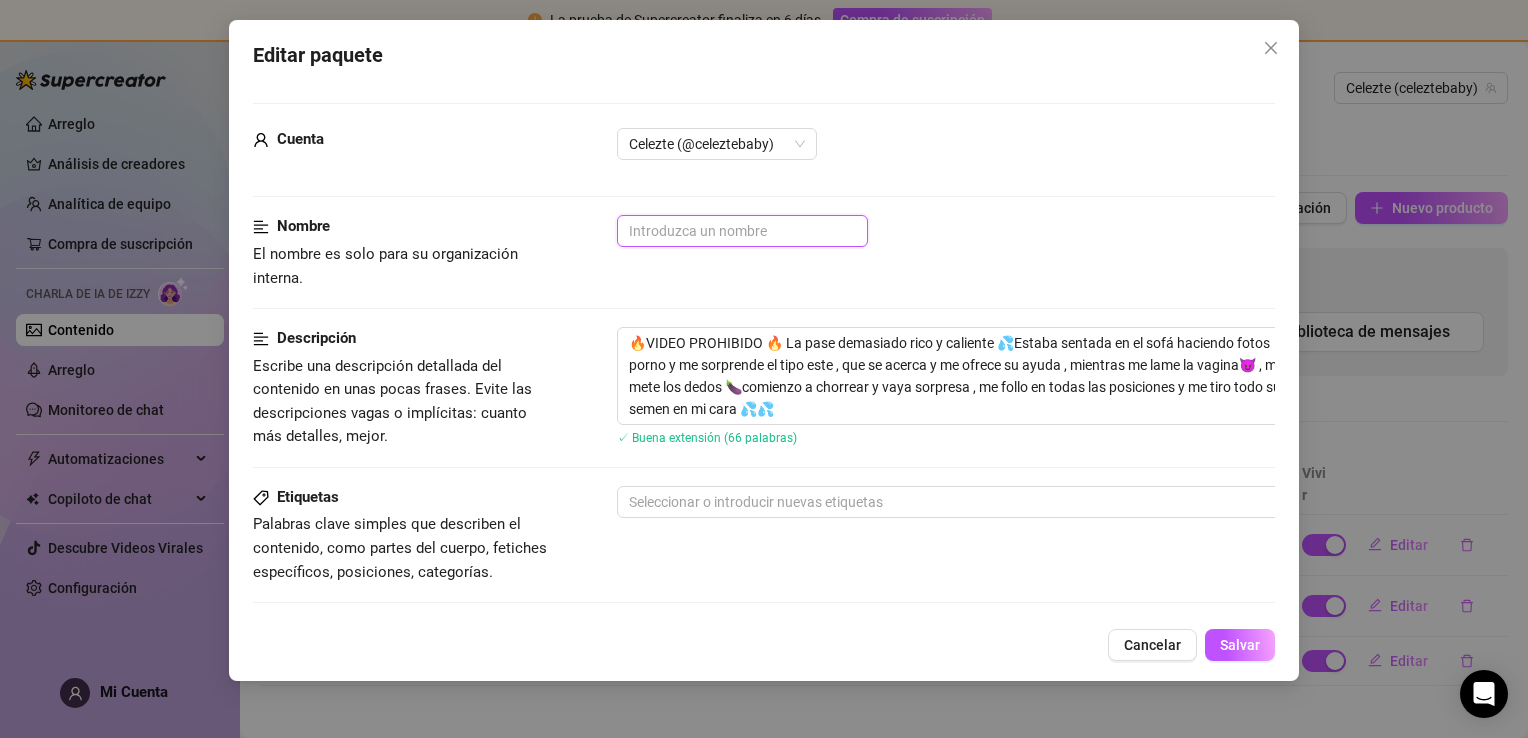 click at bounding box center [742, 231] 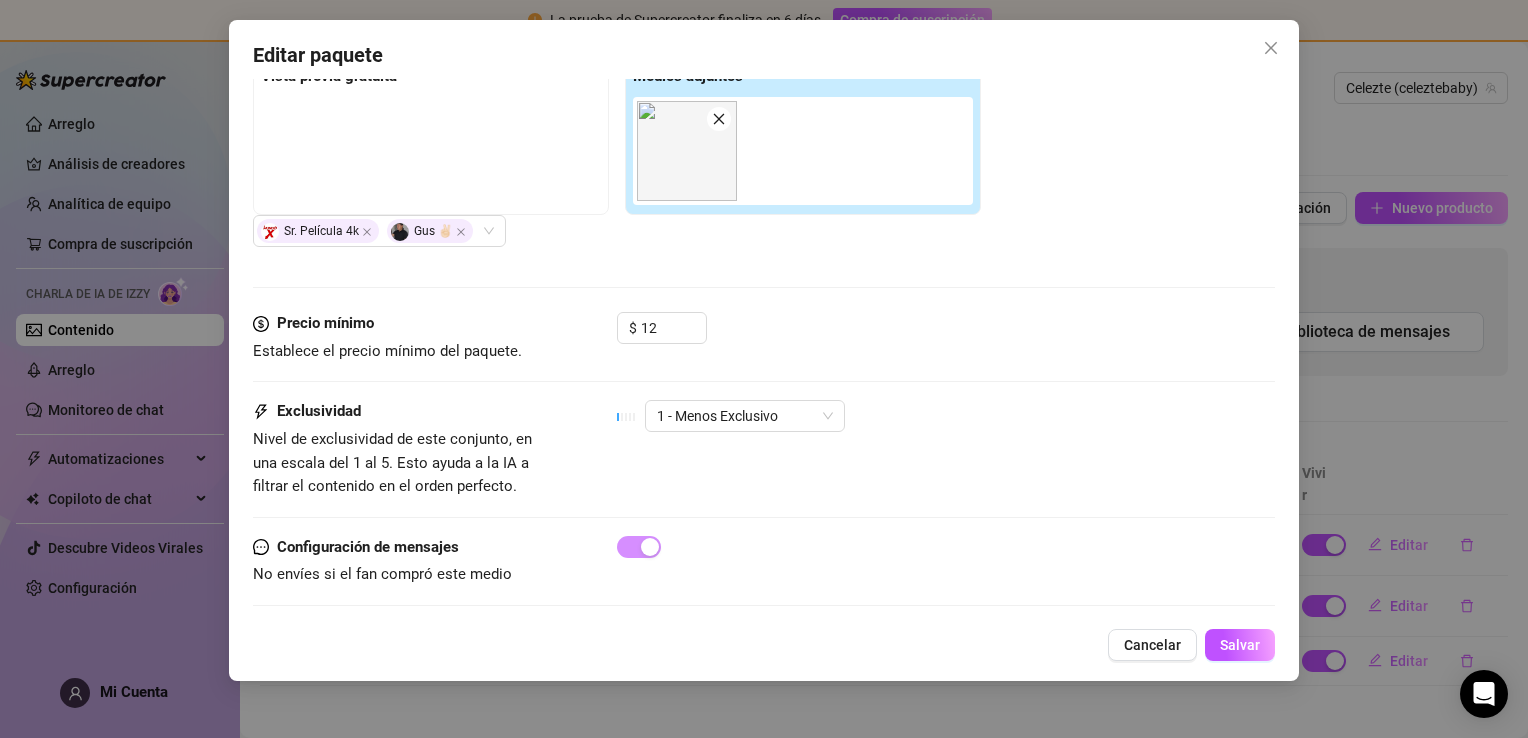 scroll, scrollTop: 823, scrollLeft: 0, axis: vertical 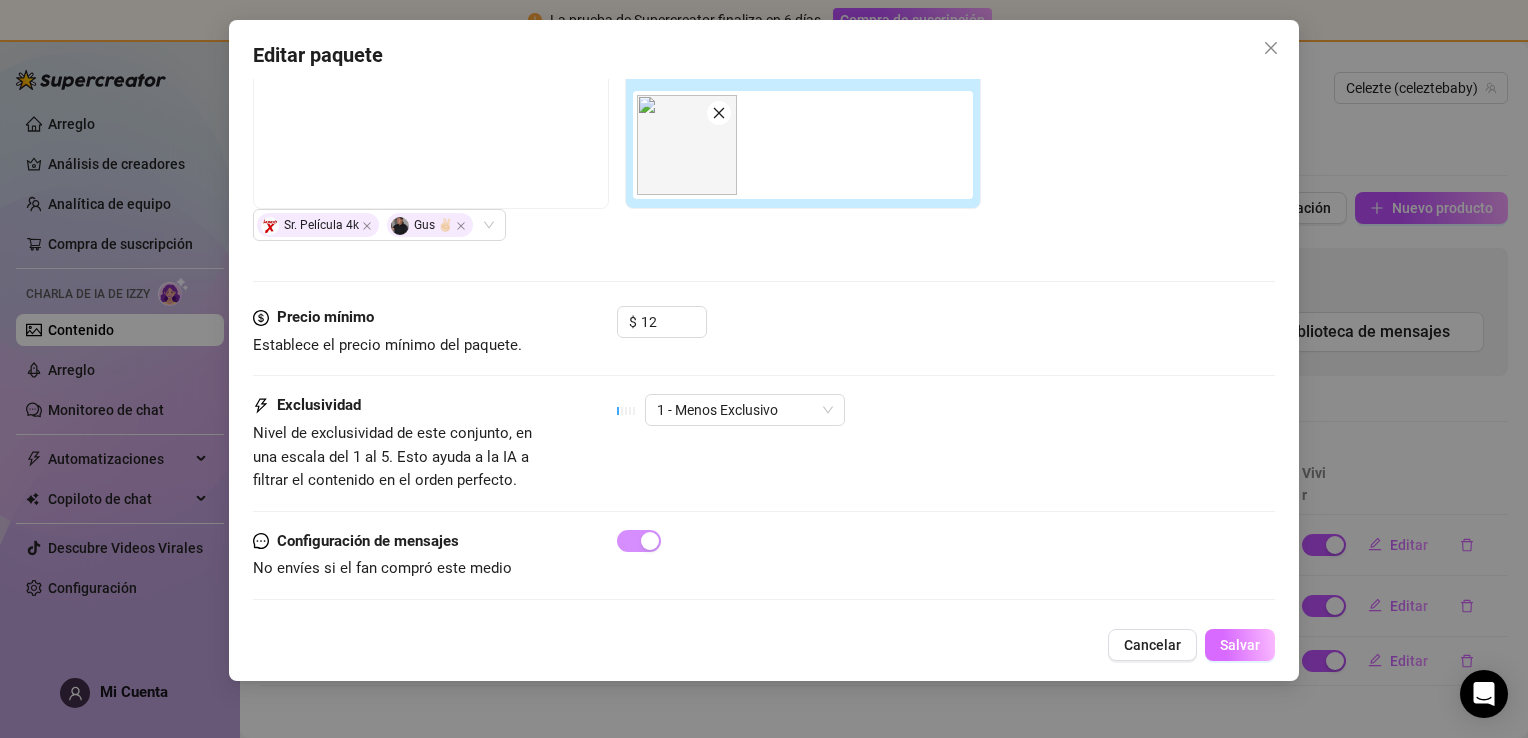 type on "video prohibido" 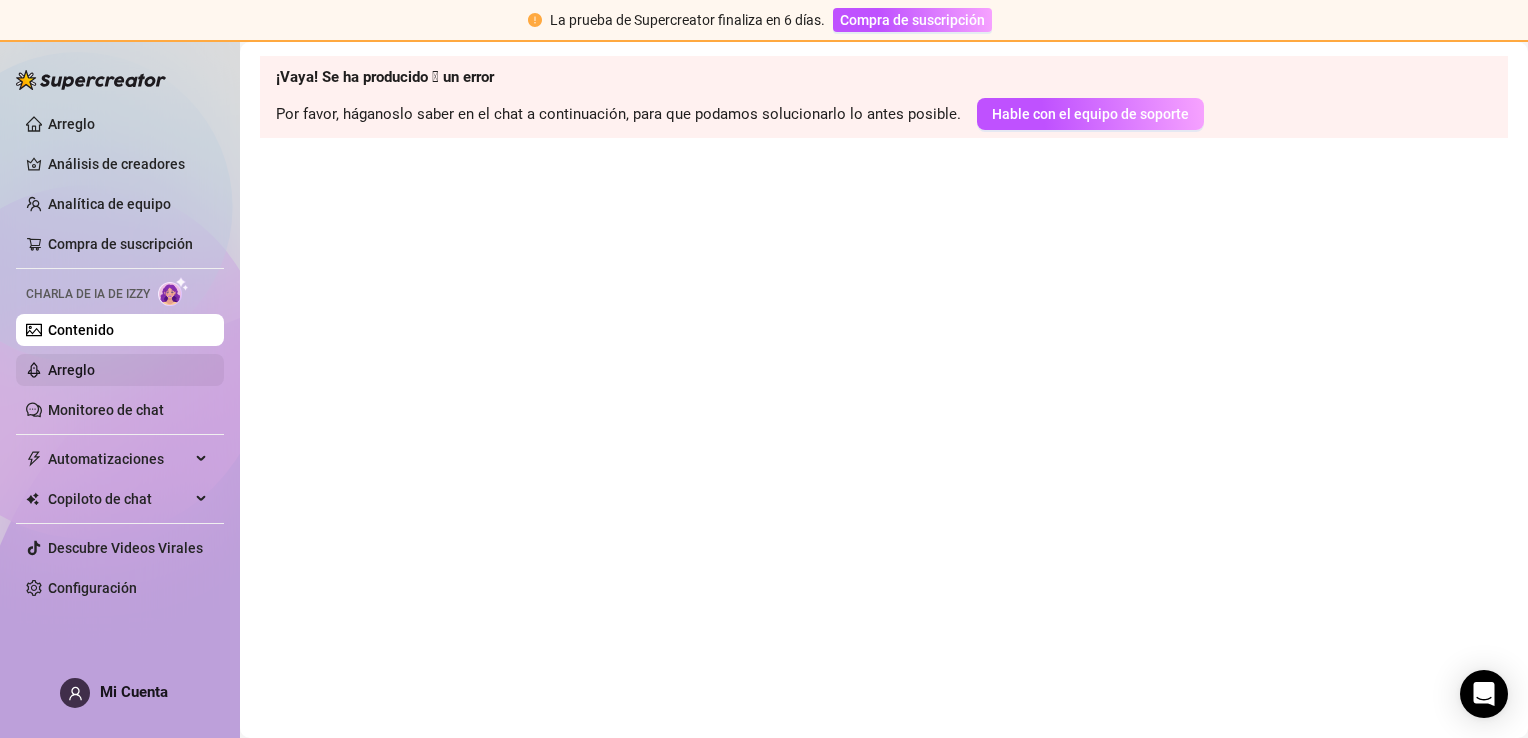 click on "Arreglo" at bounding box center [71, 370] 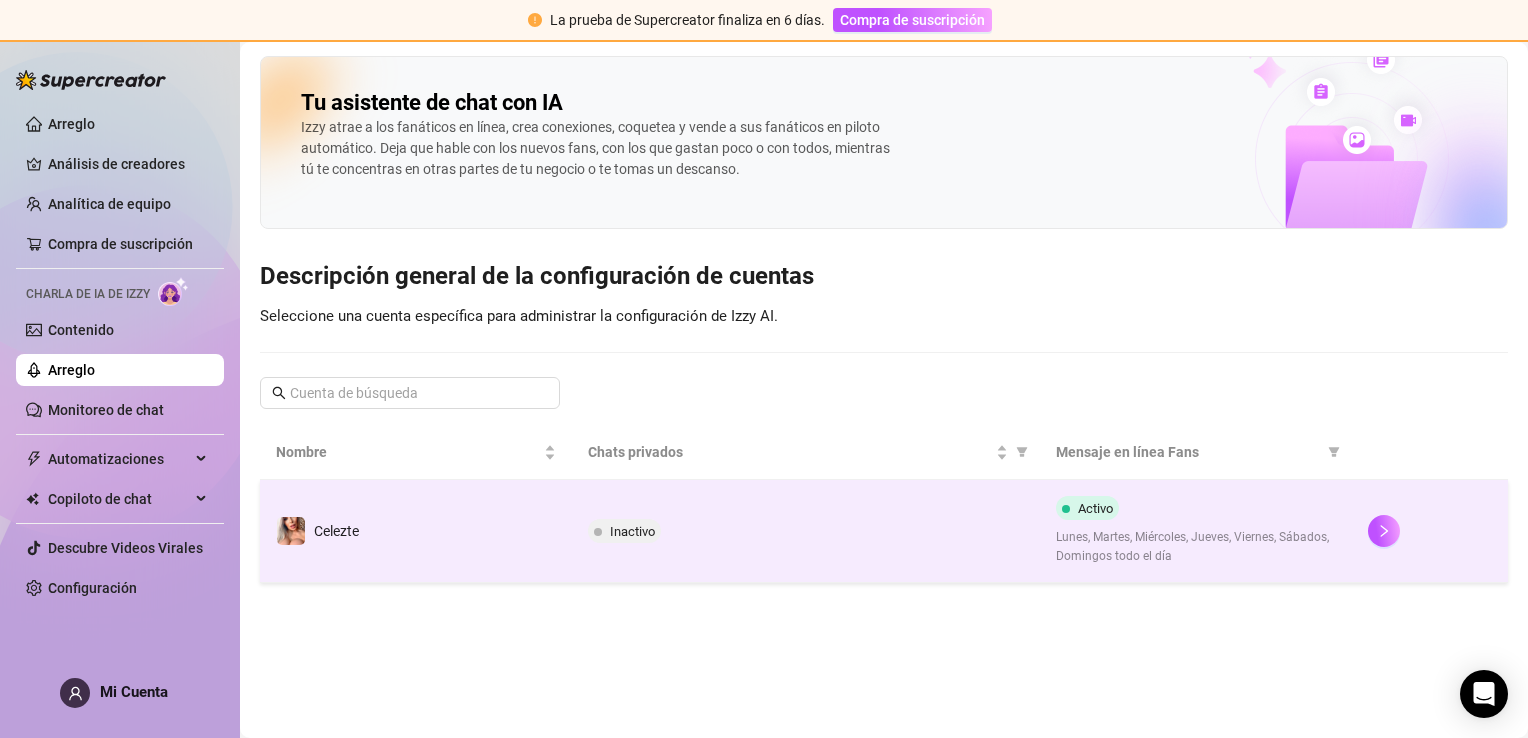click on "Inactivo" at bounding box center [806, 531] 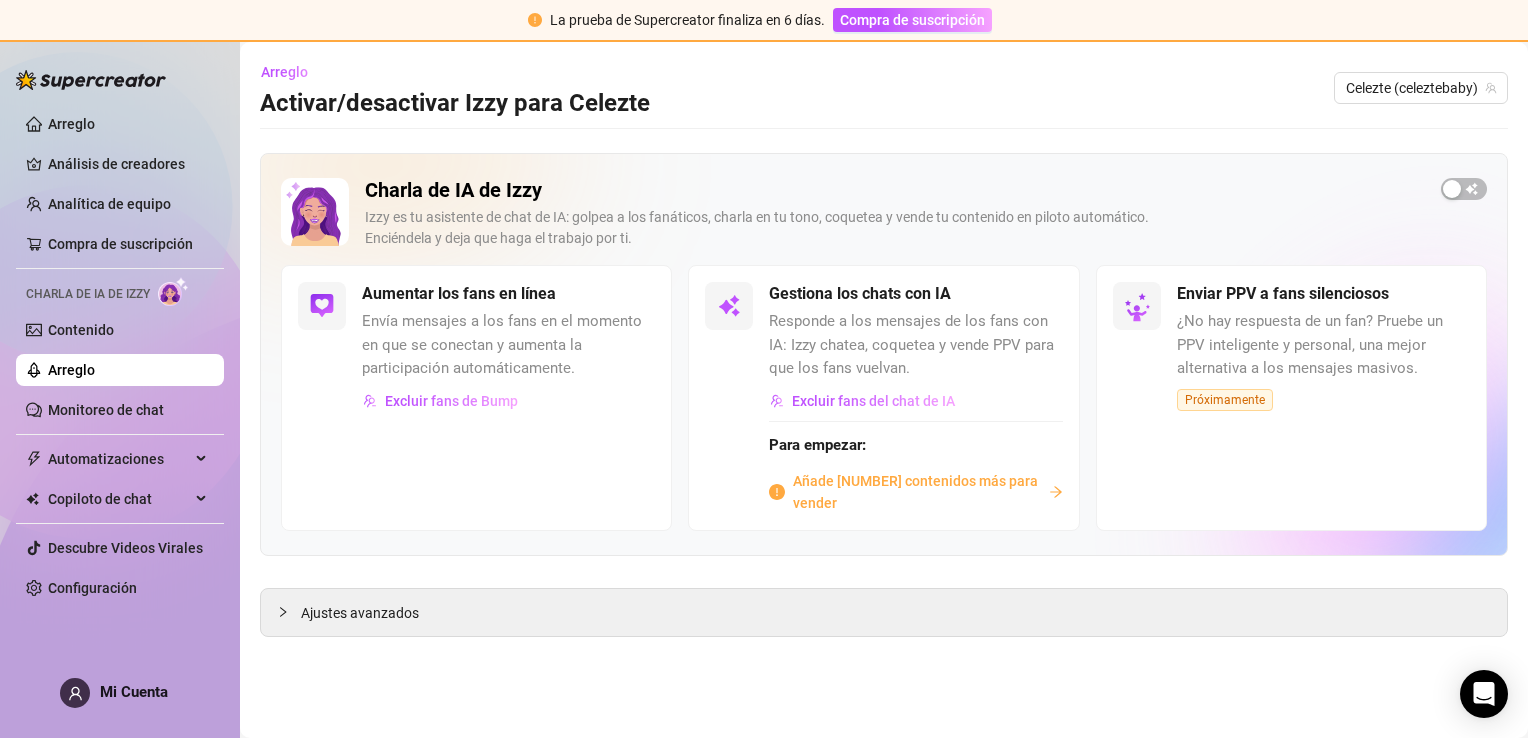 click on "Añade [NUMBER] contenidos más para vender" at bounding box center [916, 492] 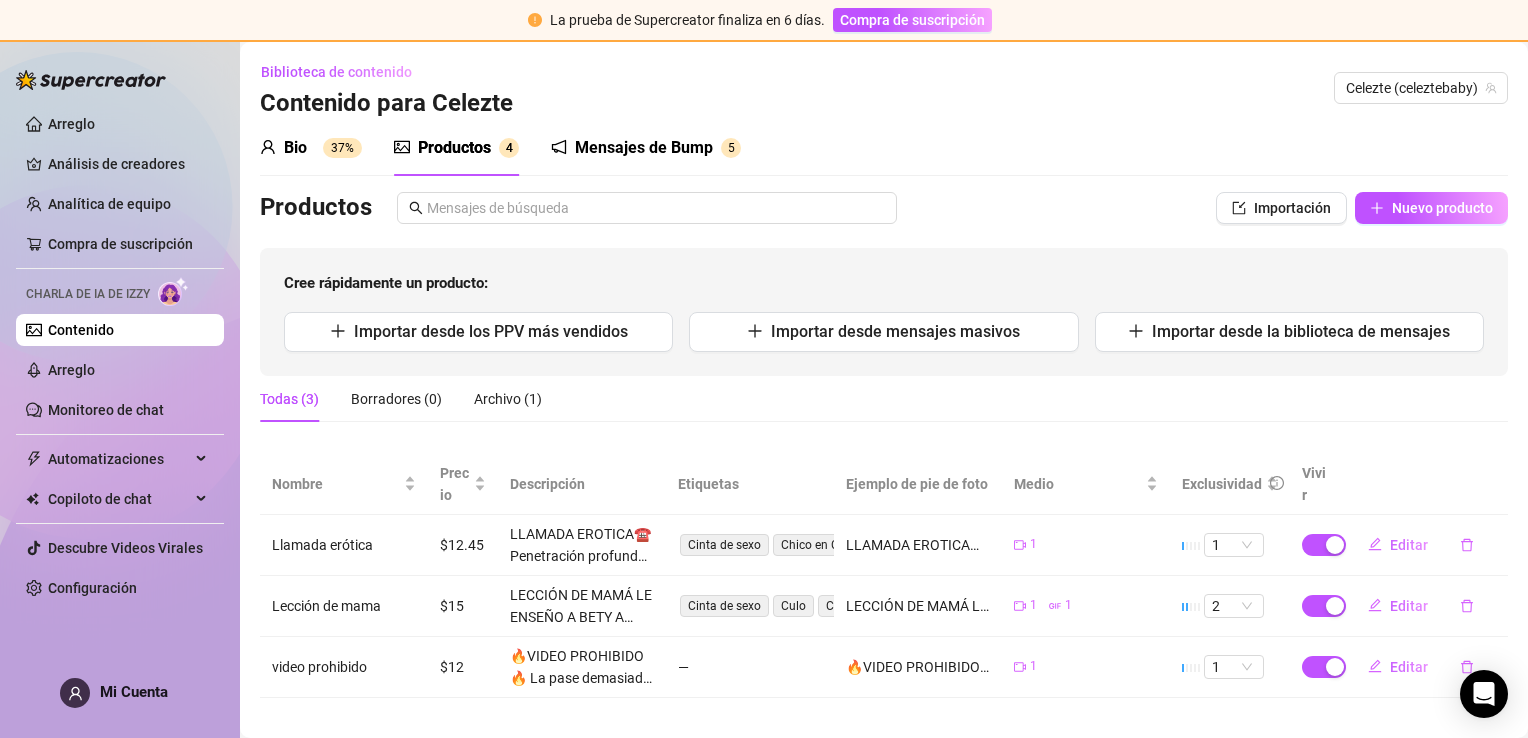 click on "Productos" at bounding box center (454, 148) 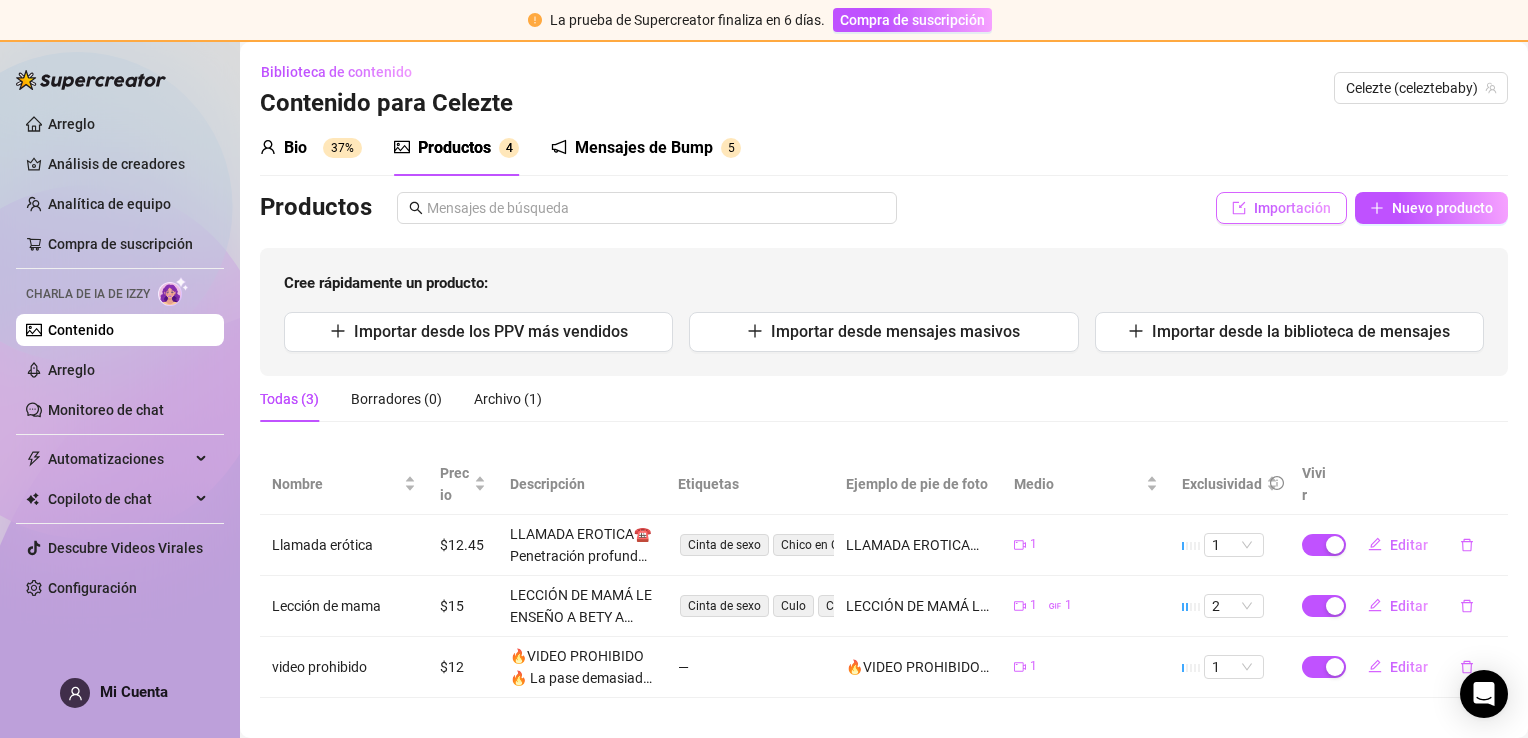 click on "Importación" at bounding box center (1292, 208) 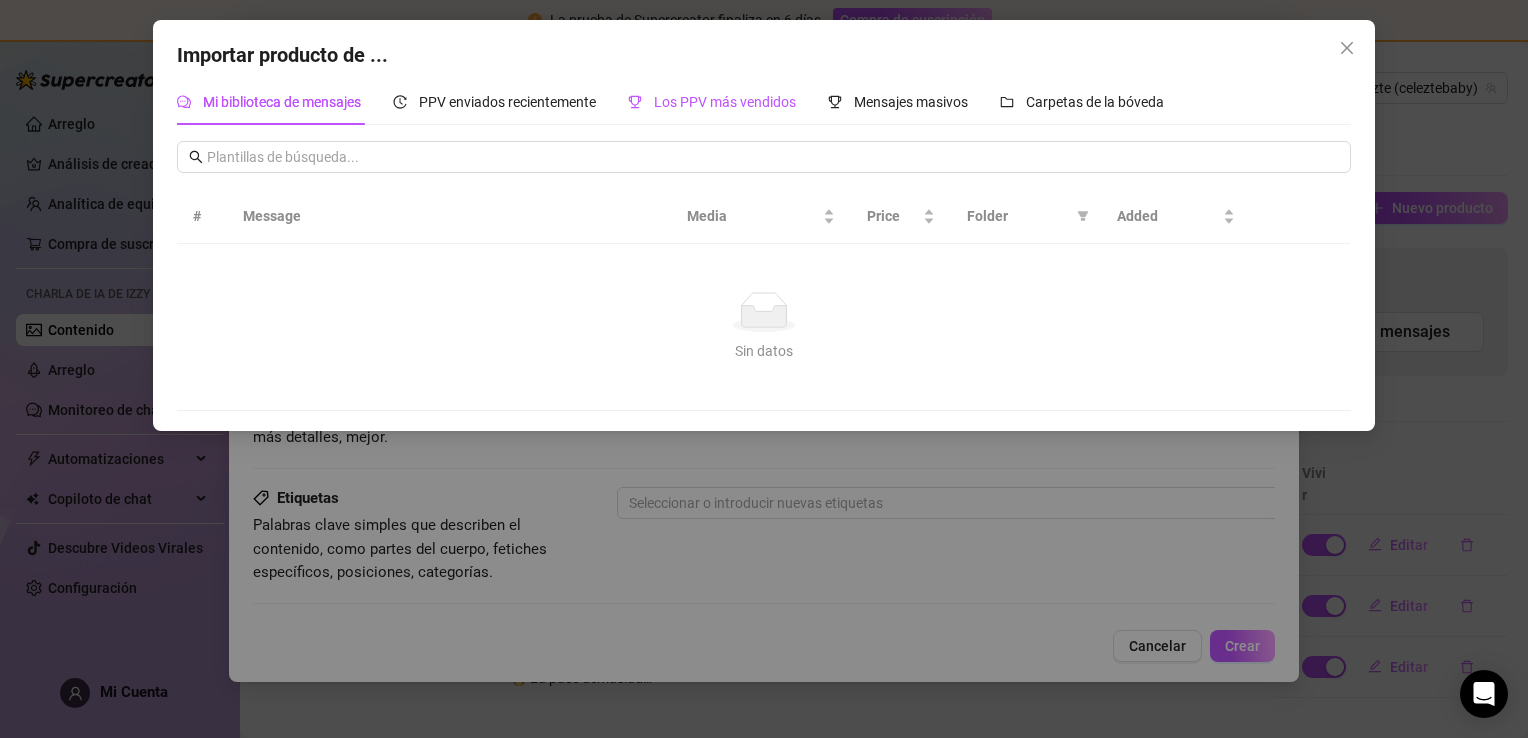 click on "Los PPV más vendidos" at bounding box center [725, 102] 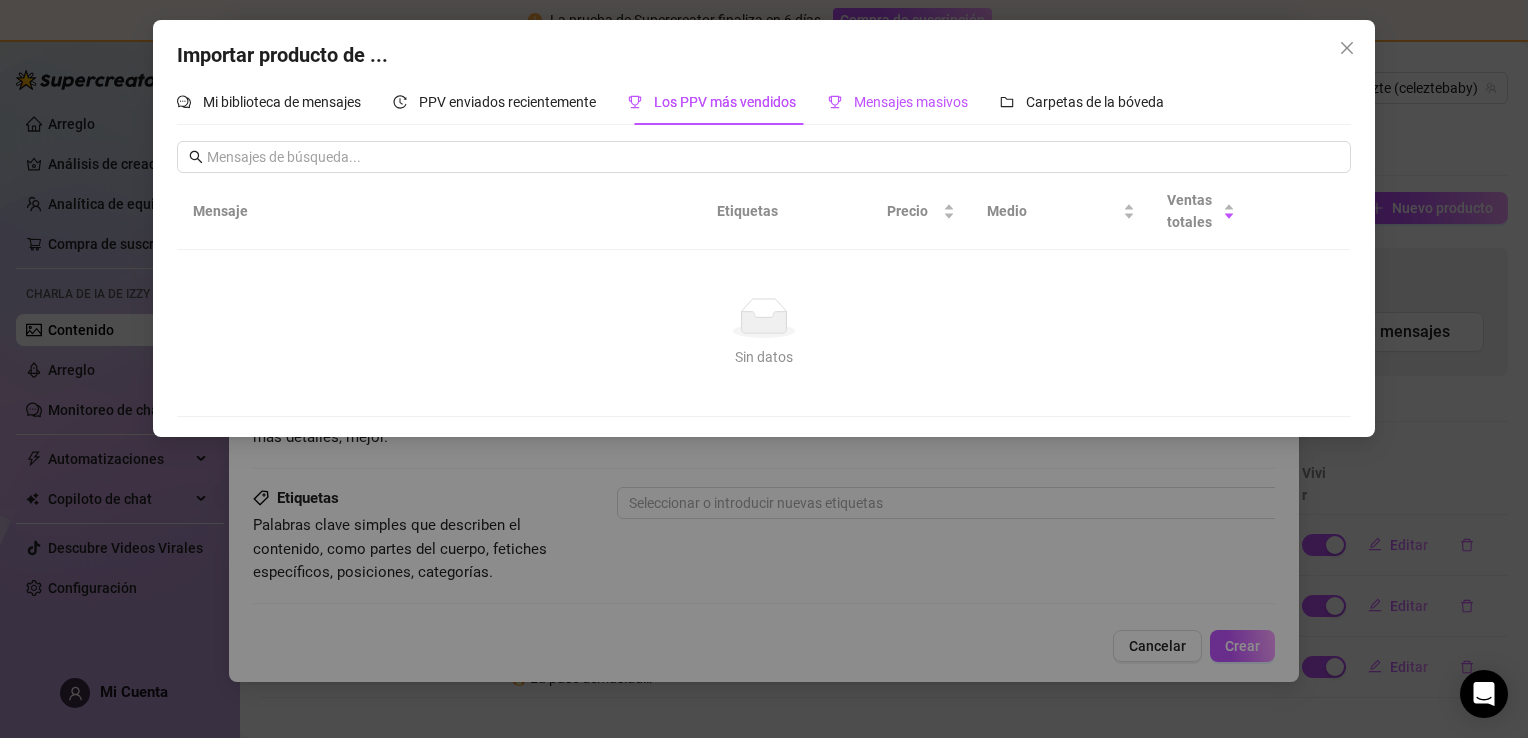 click on "Mensajes masivos" at bounding box center [911, 102] 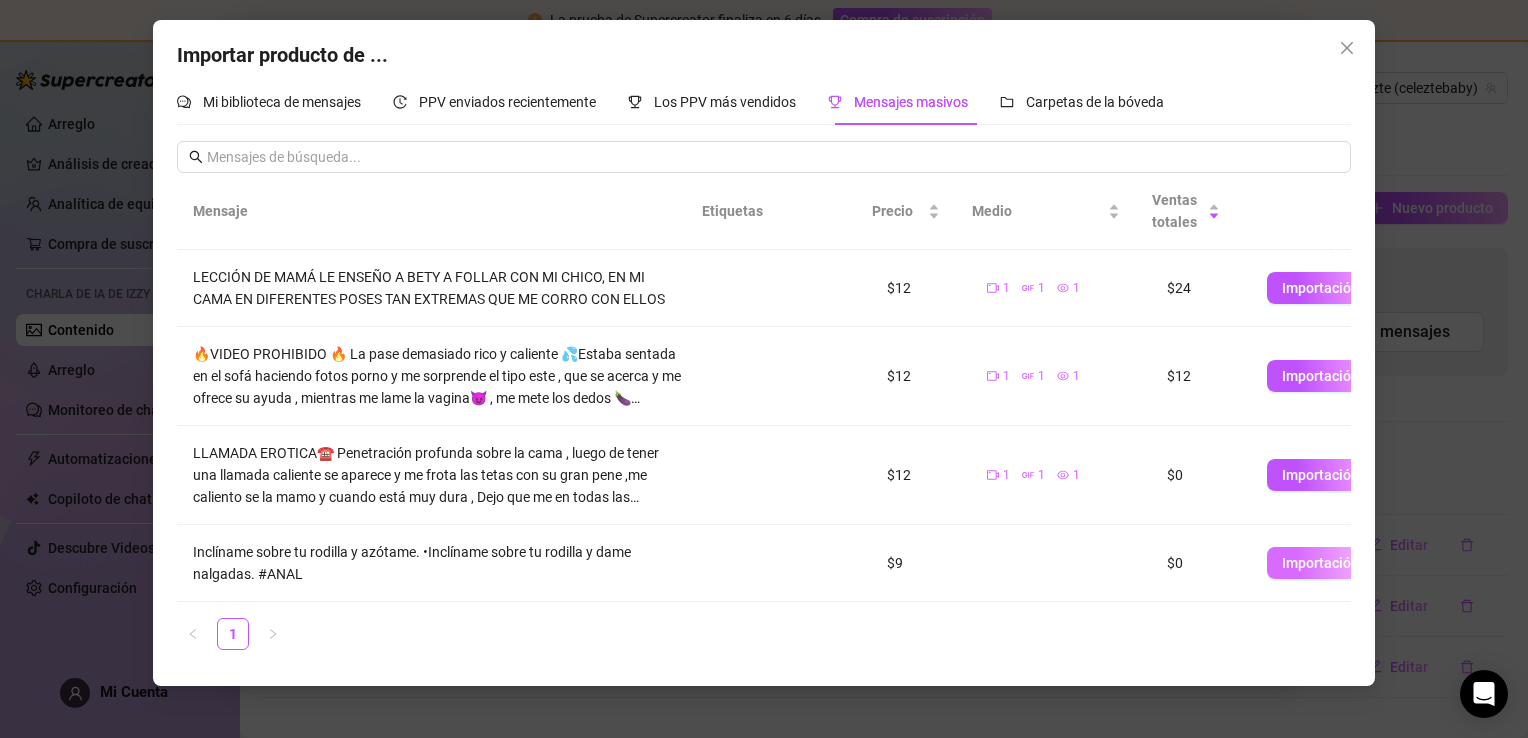 click on "Importación" at bounding box center [1320, 563] 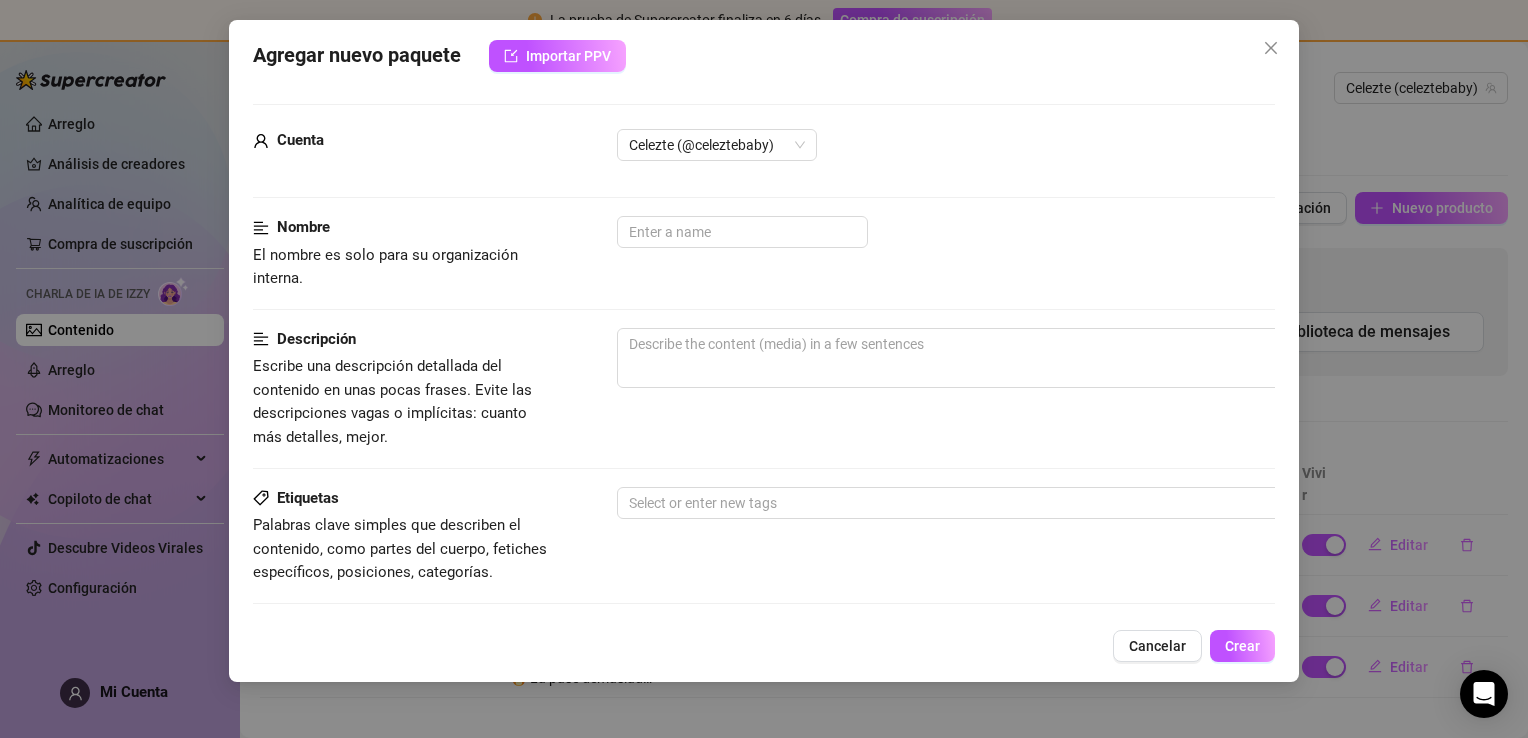 scroll, scrollTop: 678, scrollLeft: 0, axis: vertical 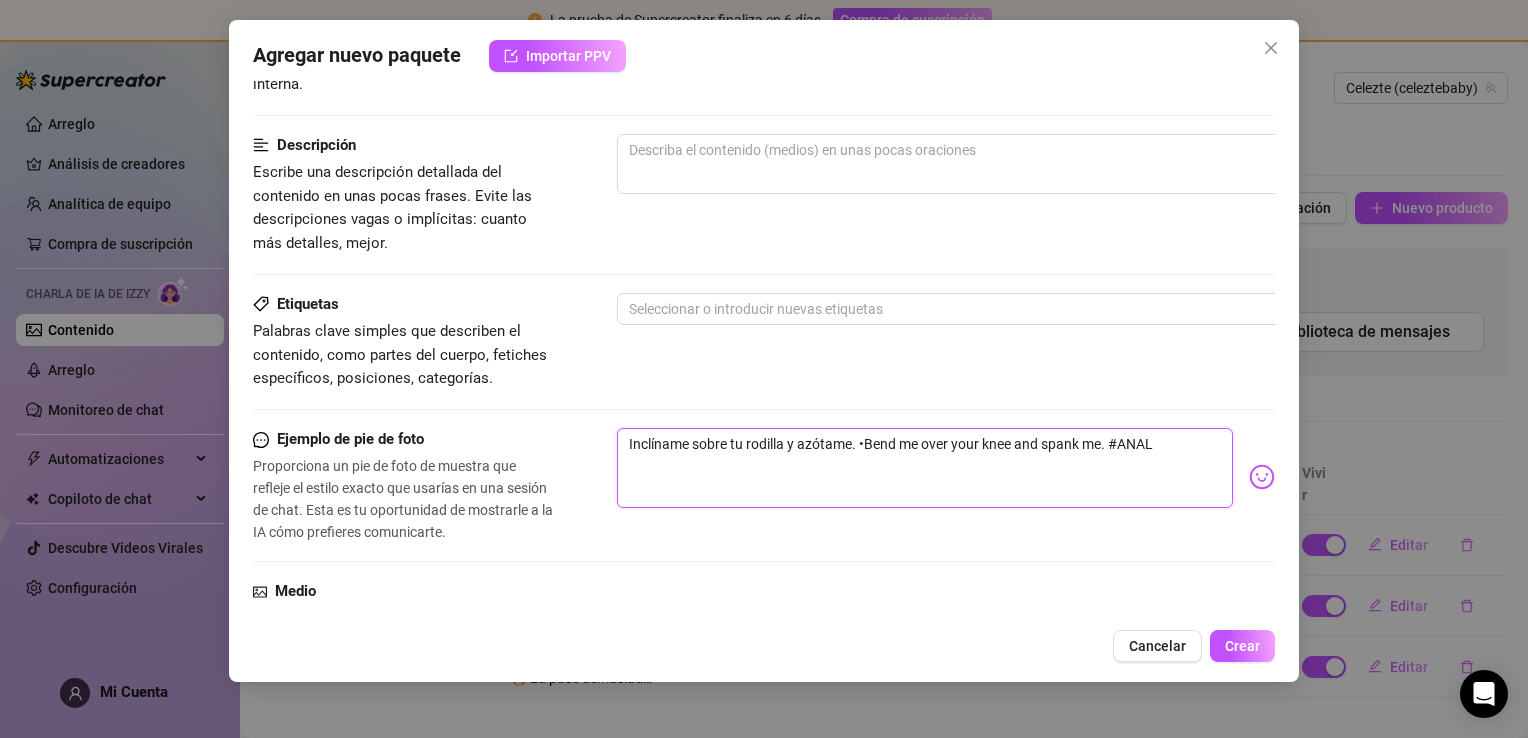 drag, startPoint x: 1179, startPoint y: 440, endPoint x: 630, endPoint y: 428, distance: 549.1311 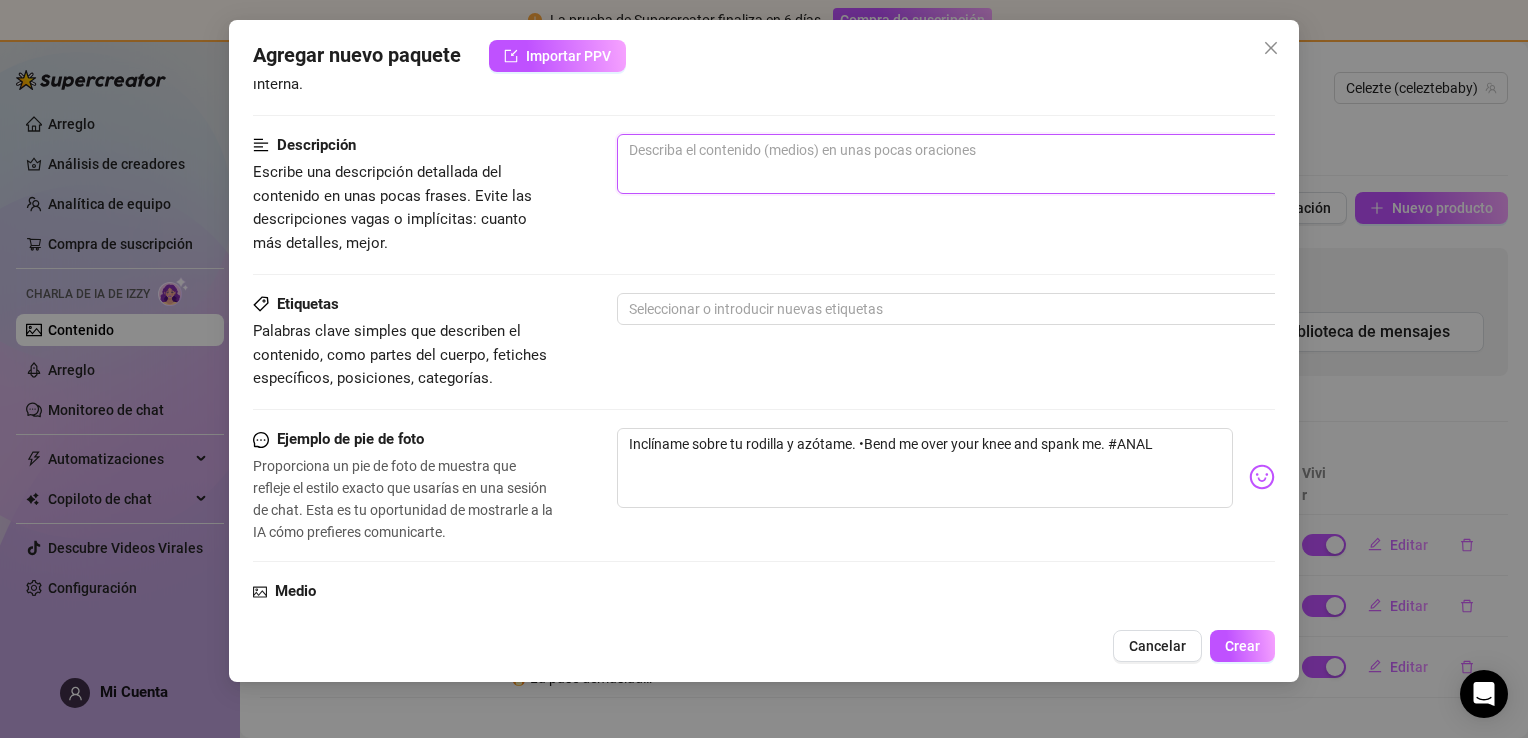 click at bounding box center (967, 164) 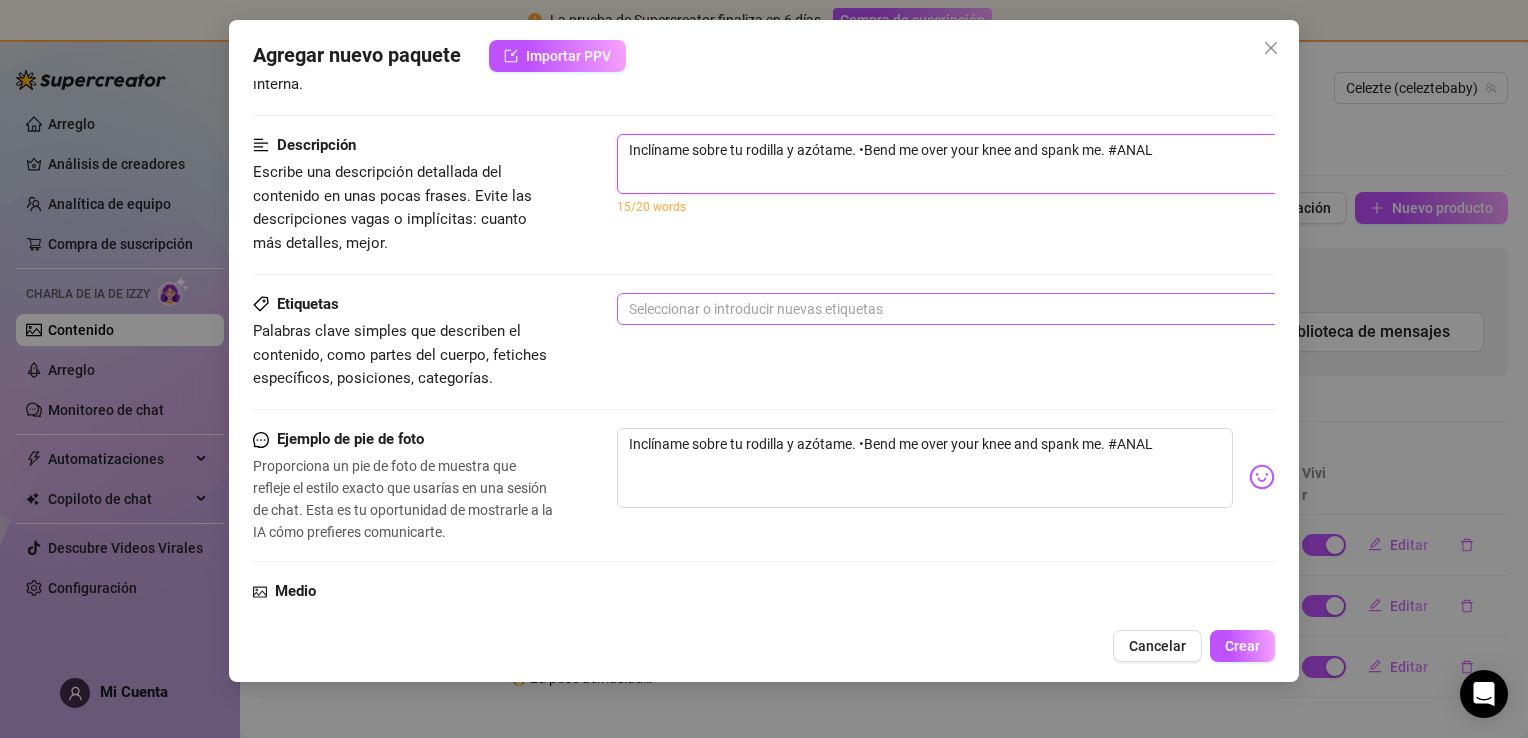click at bounding box center (956, 309) 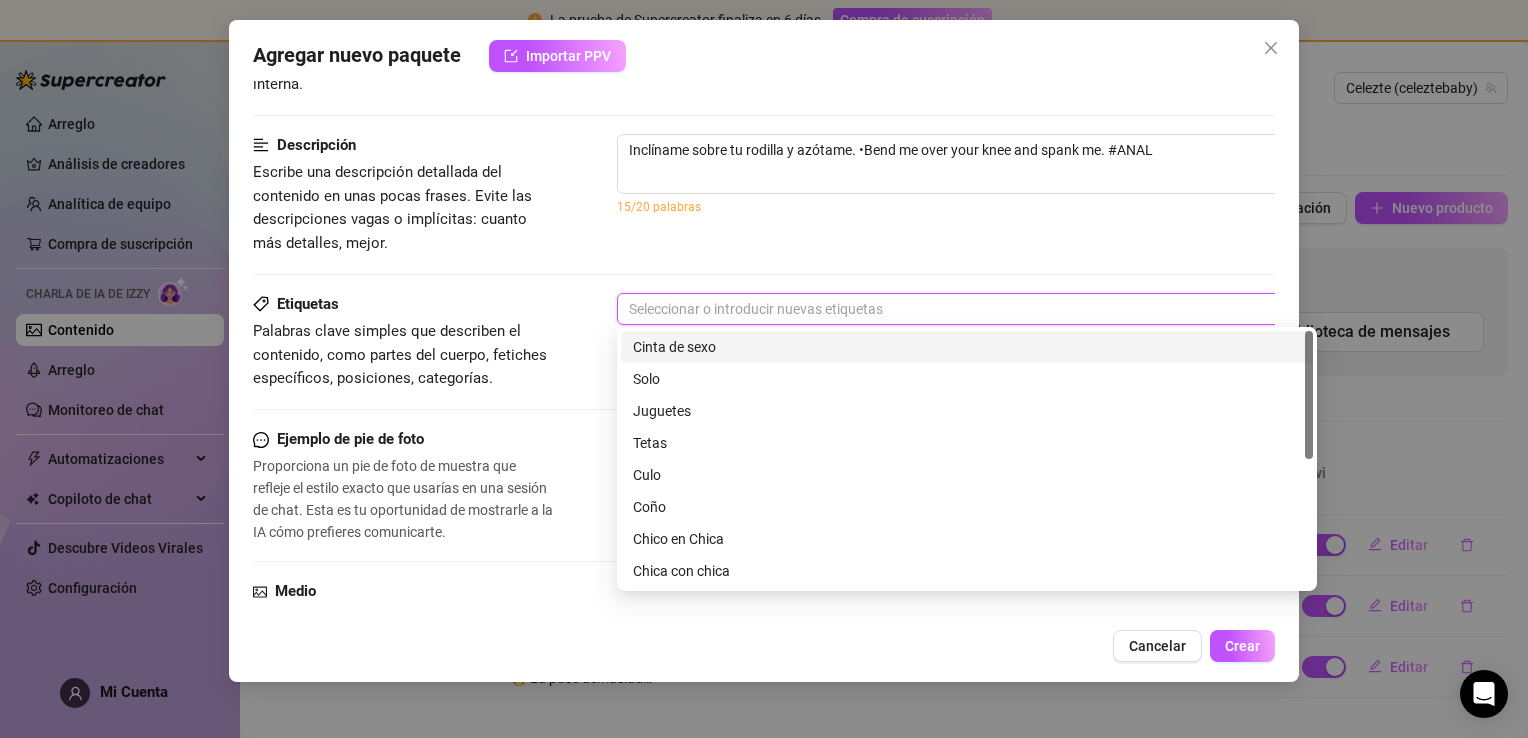 click on "Cinta de sexo" at bounding box center (967, 347) 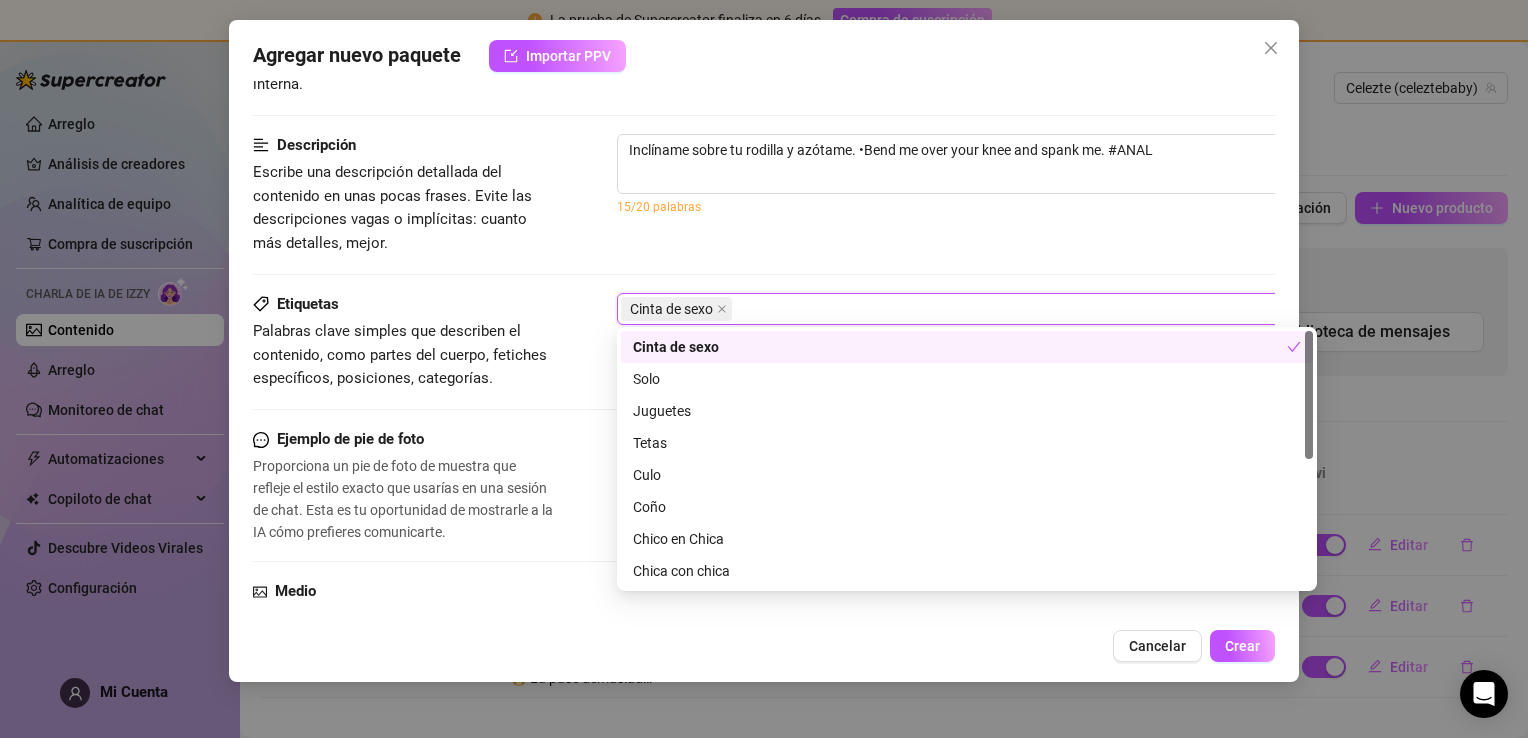 click on "Descripción Escribe una descripción detallada del contenido en unas pocas frases. Evite las descripciones vagas o implícitas: cuanto más detalles, mejor. Inclíname sobre tu rodilla y azótame. •Bend me over your knee and spank me. #ANAL 15/20 palabras" at bounding box center (764, 195) 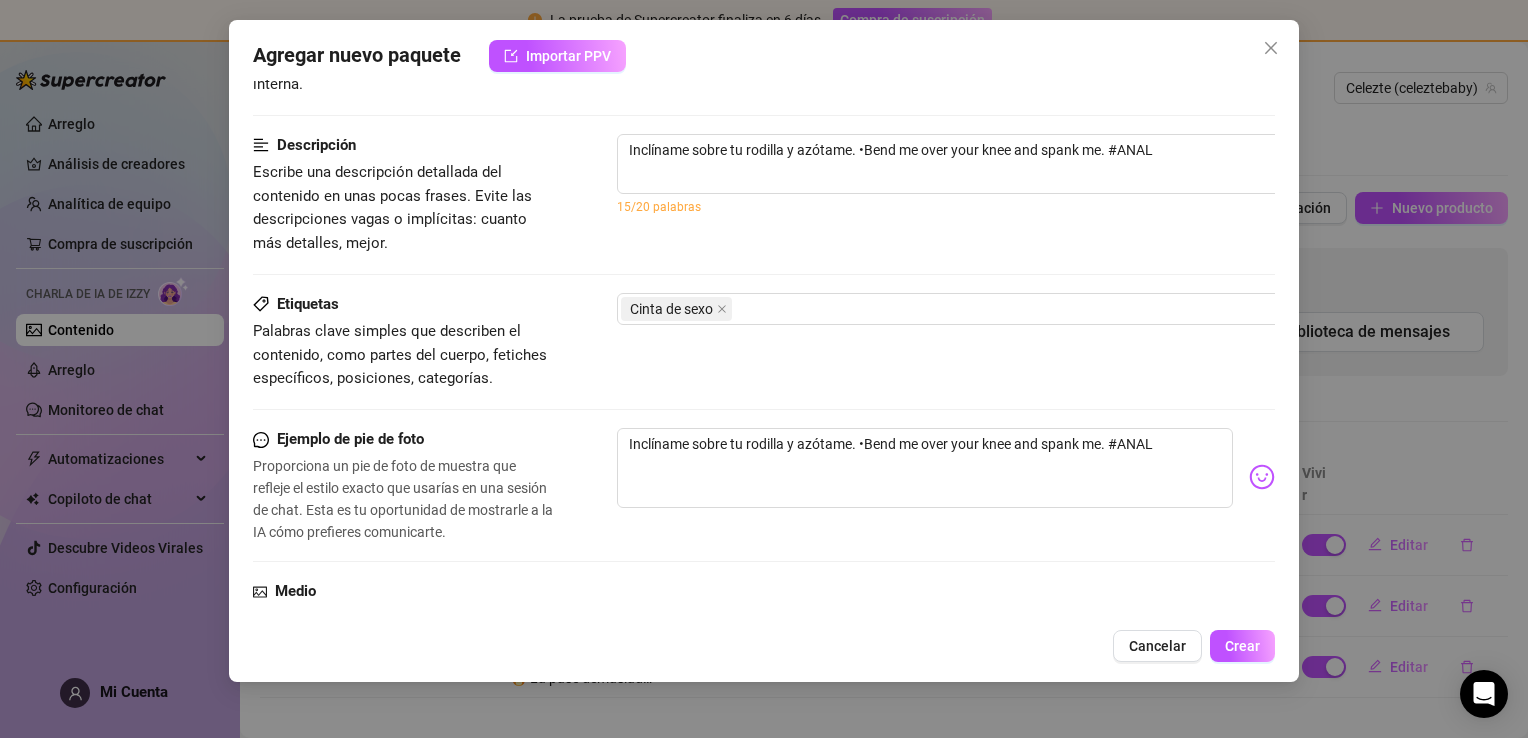 drag, startPoint x: 828, startPoint y: 236, endPoint x: 710, endPoint y: 548, distance: 333.56857 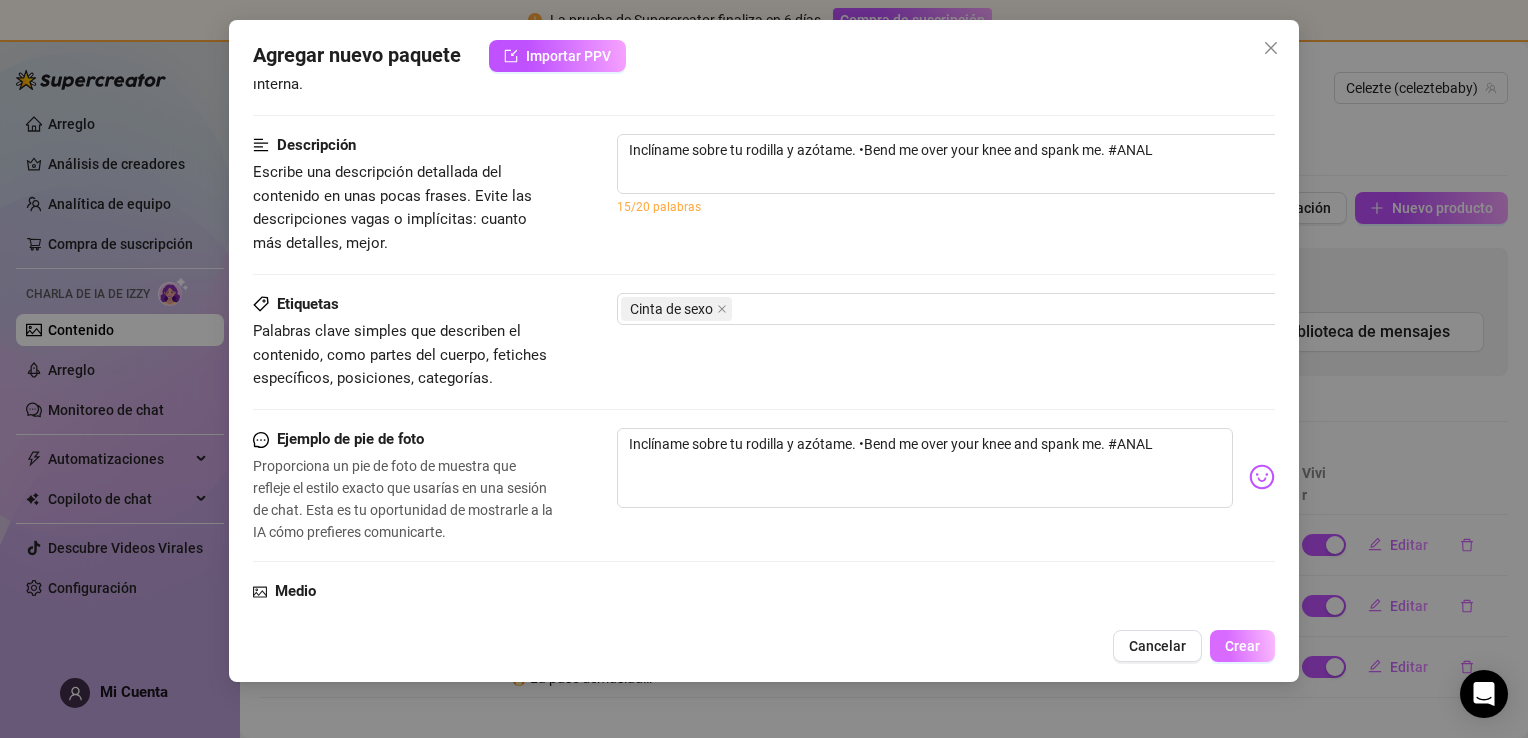 click on "Crear" at bounding box center [1242, 646] 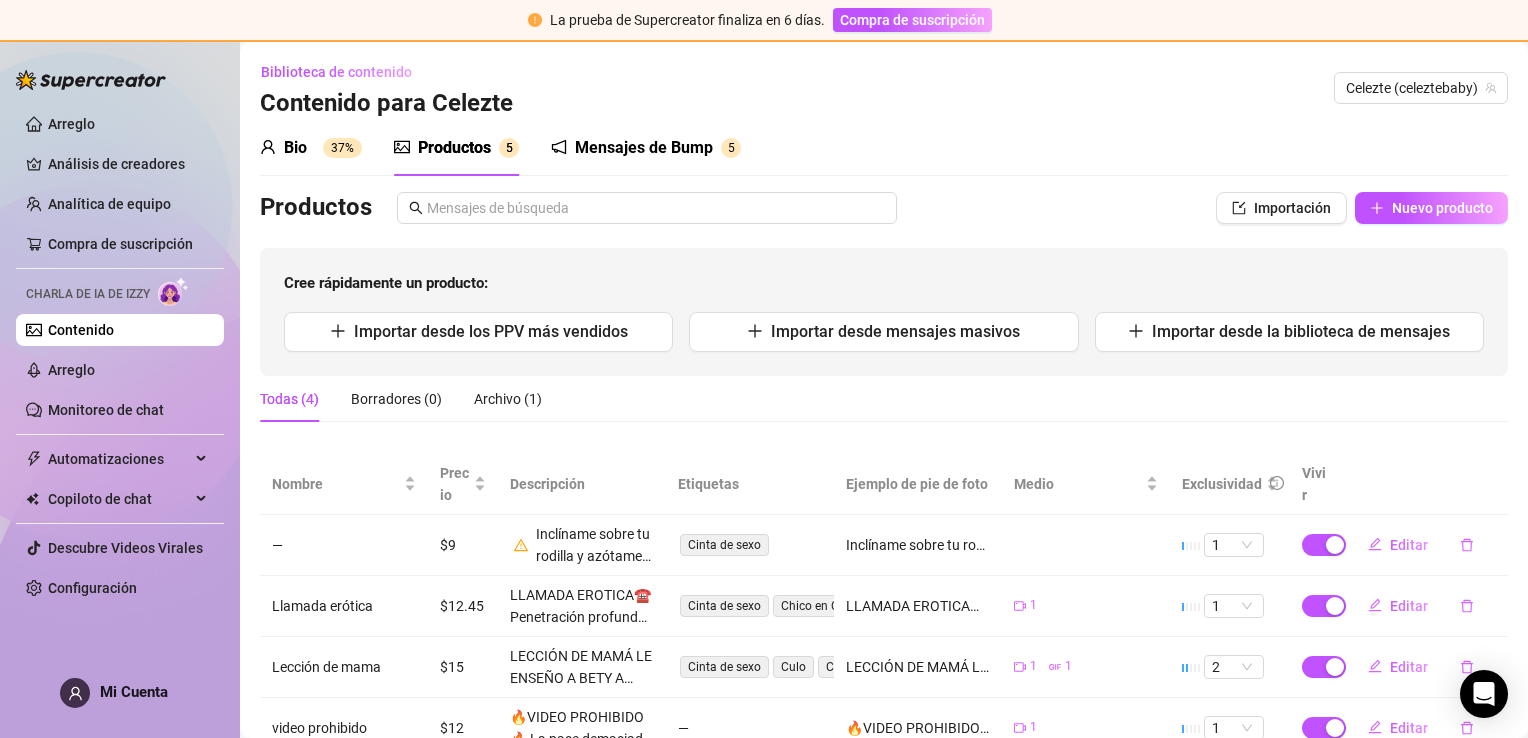 scroll, scrollTop: 80, scrollLeft: 0, axis: vertical 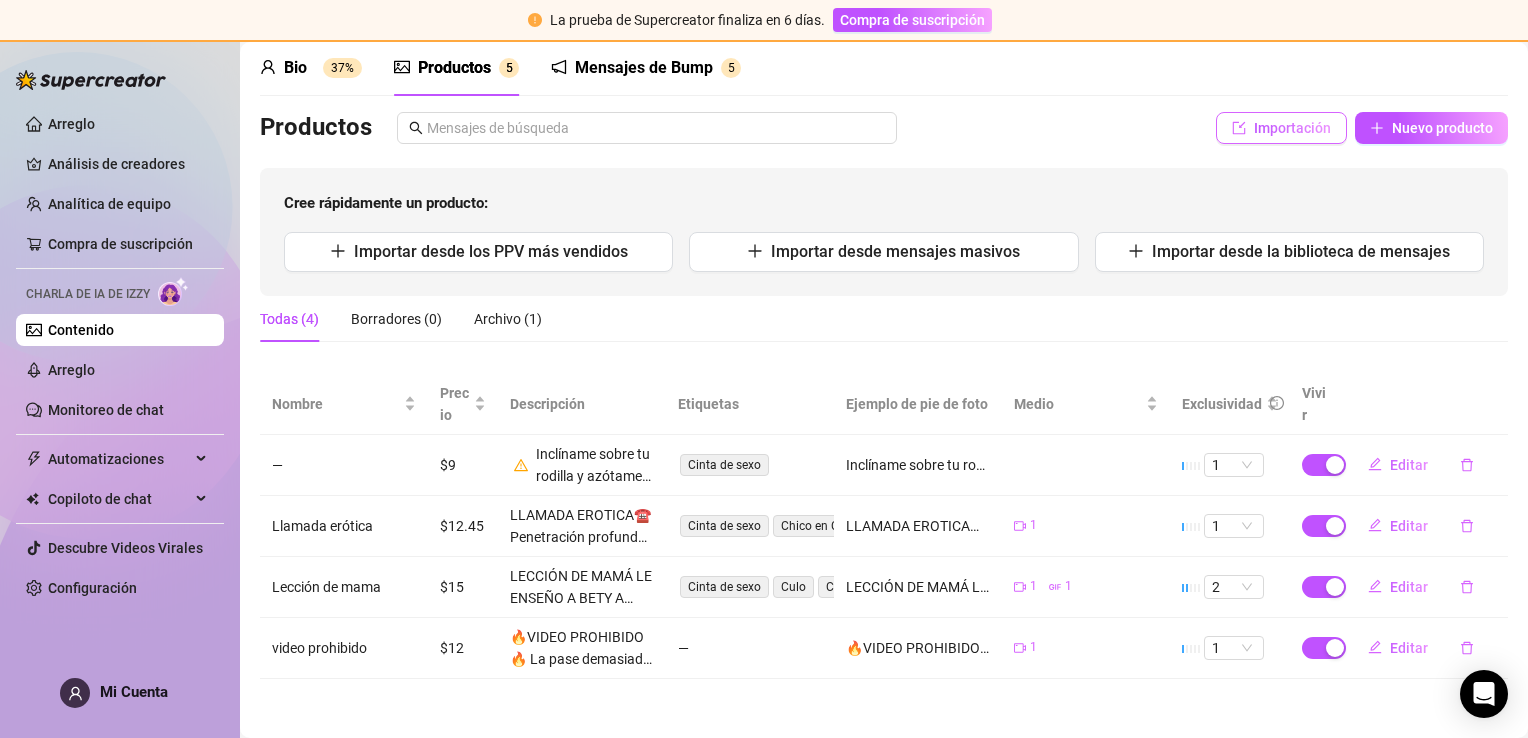click on "Importación" at bounding box center (1292, 128) 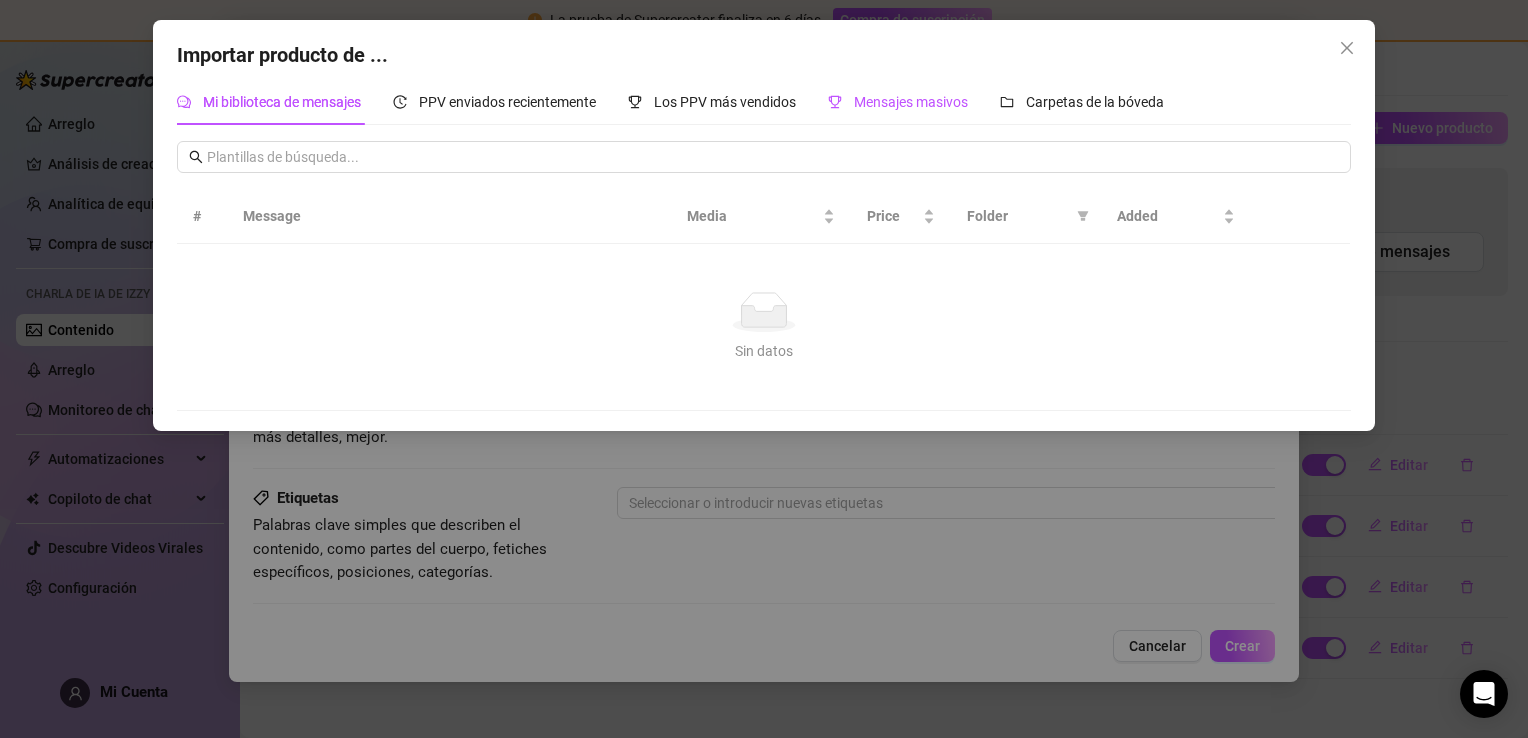 click on "Mensajes masivos" at bounding box center [898, 102] 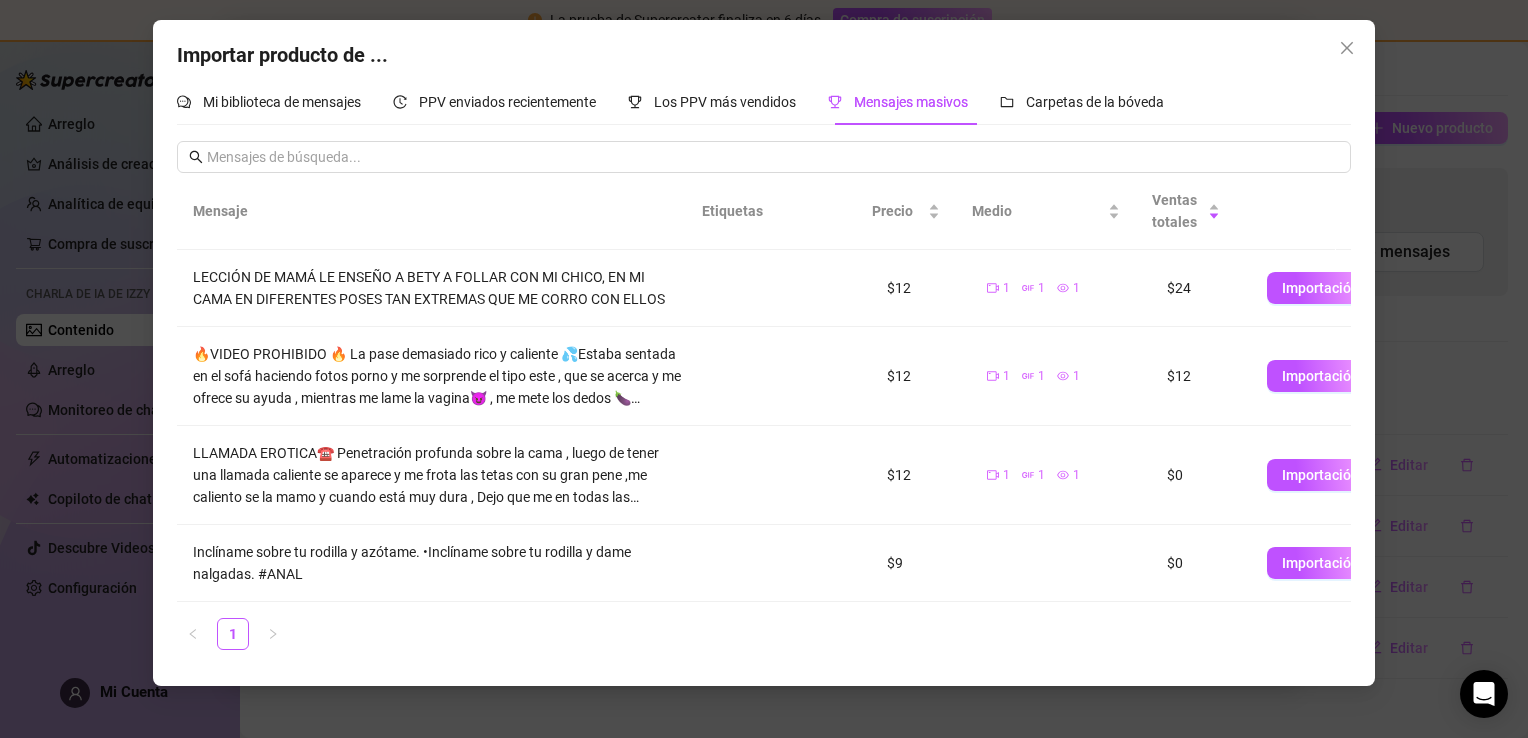 drag, startPoint x: 932, startPoint y: 90, endPoint x: 983, endPoint y: 662, distance: 574.2691 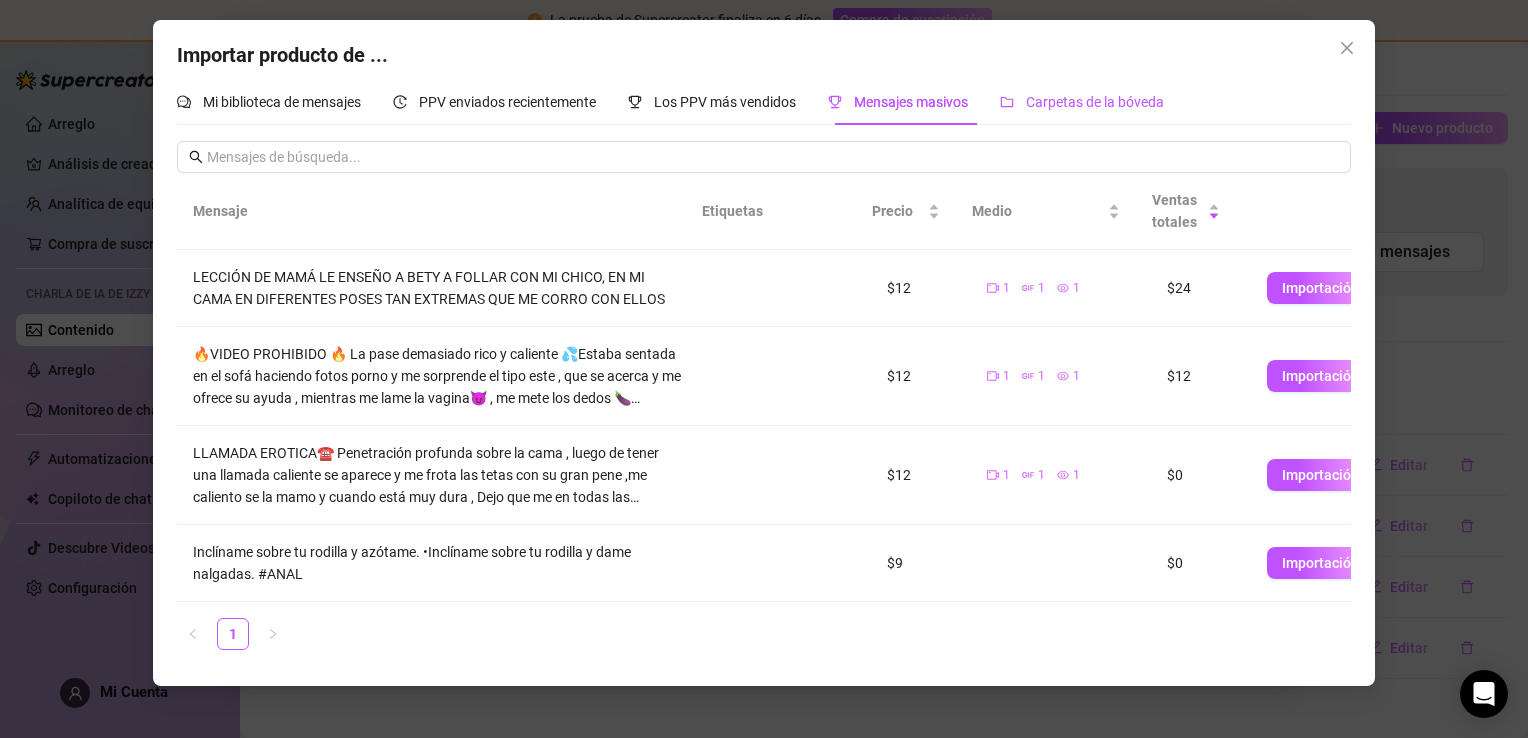 click on "Carpetas de la bóveda" at bounding box center (1095, 102) 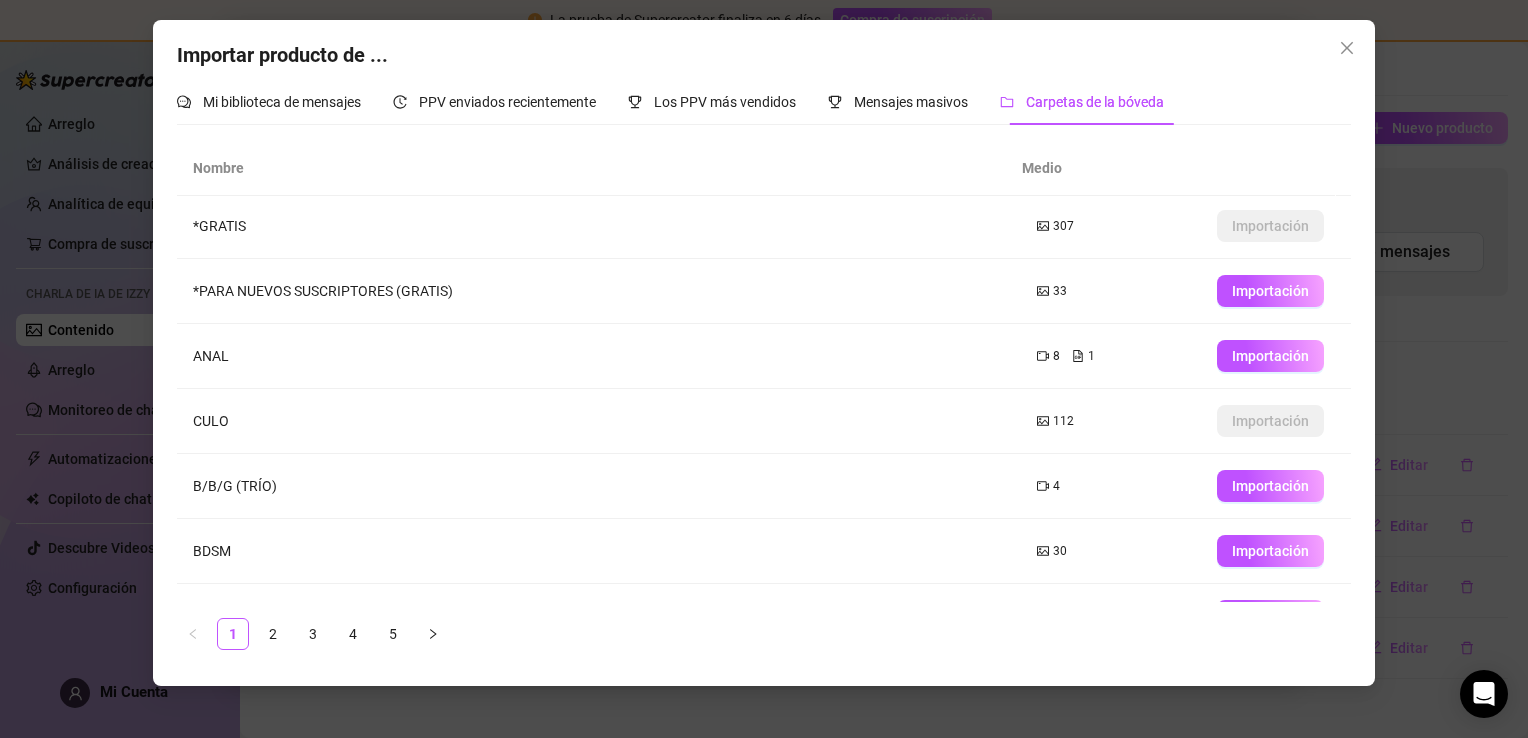 scroll, scrollTop: 0, scrollLeft: 0, axis: both 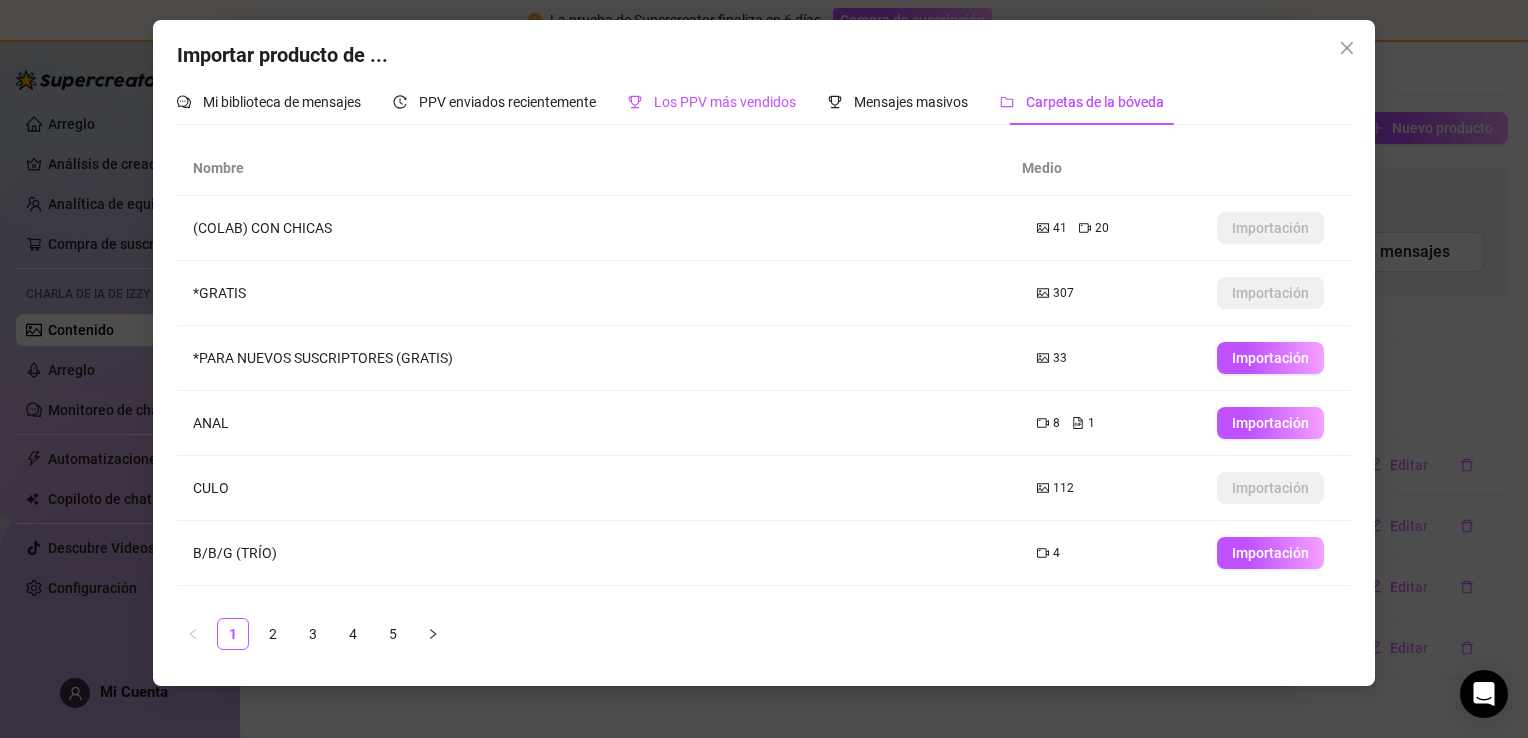 click on "Los PPV más vendidos" at bounding box center [725, 102] 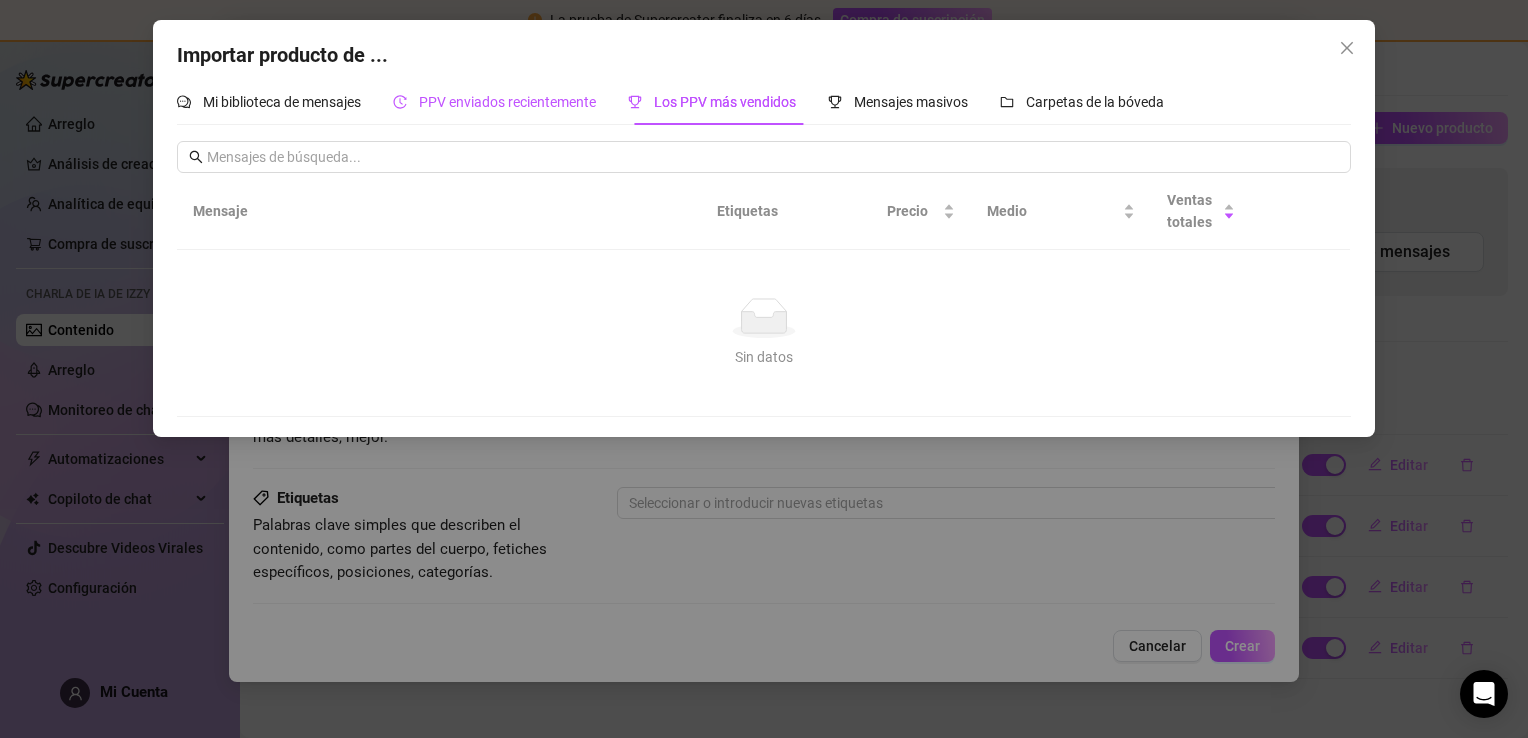 click on "PPV enviados recientemente" at bounding box center (507, 102) 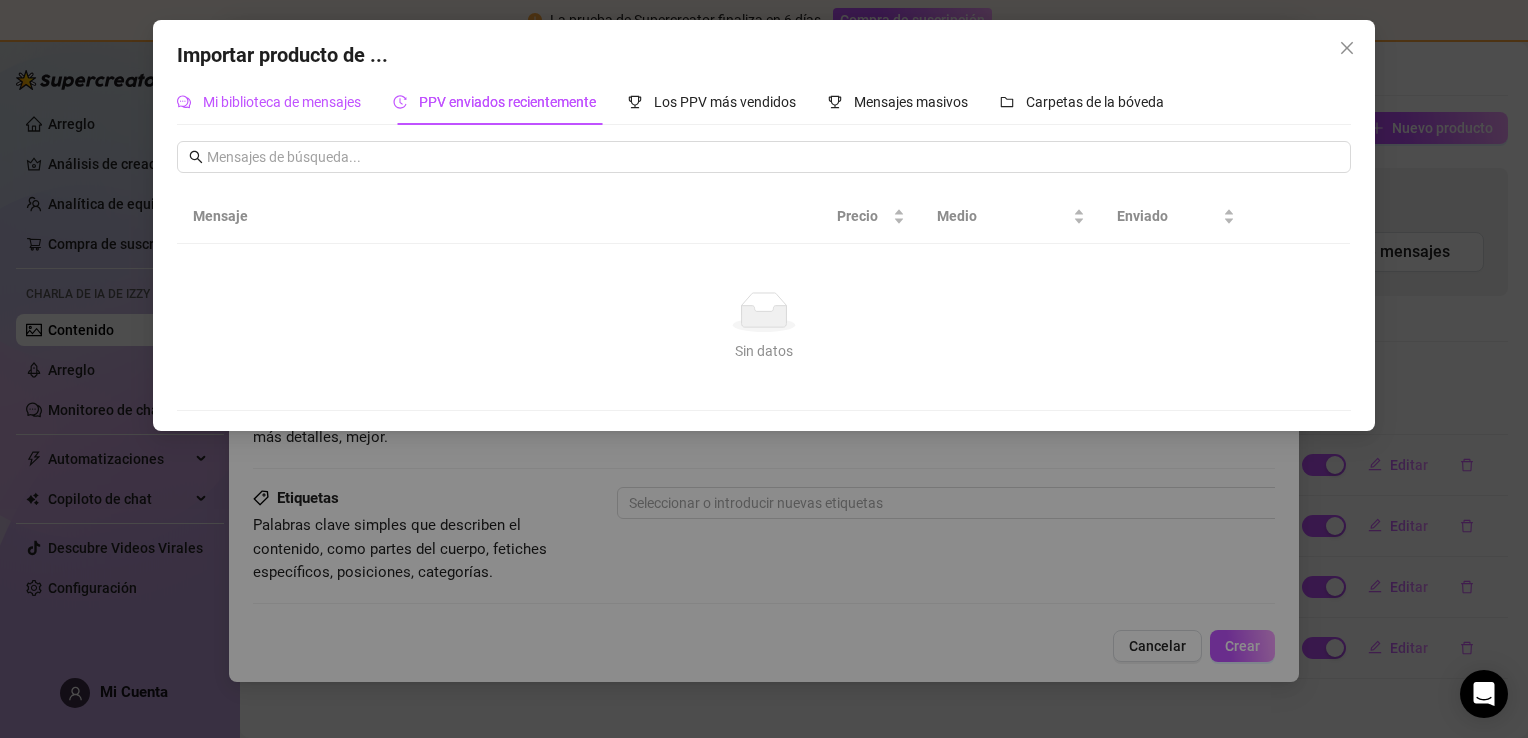 click on "Mi biblioteca de mensajes" at bounding box center (269, 102) 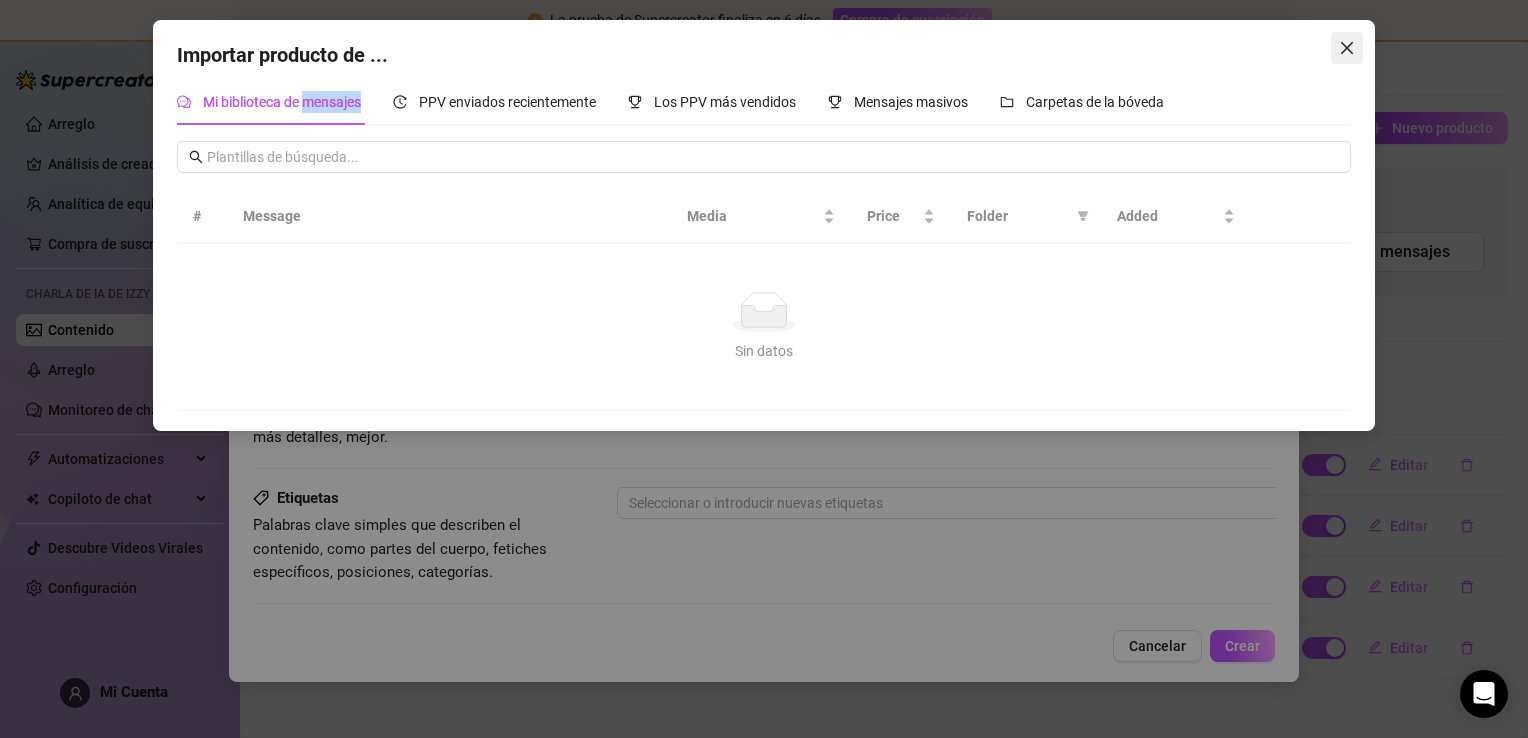 click at bounding box center [1347, 48] 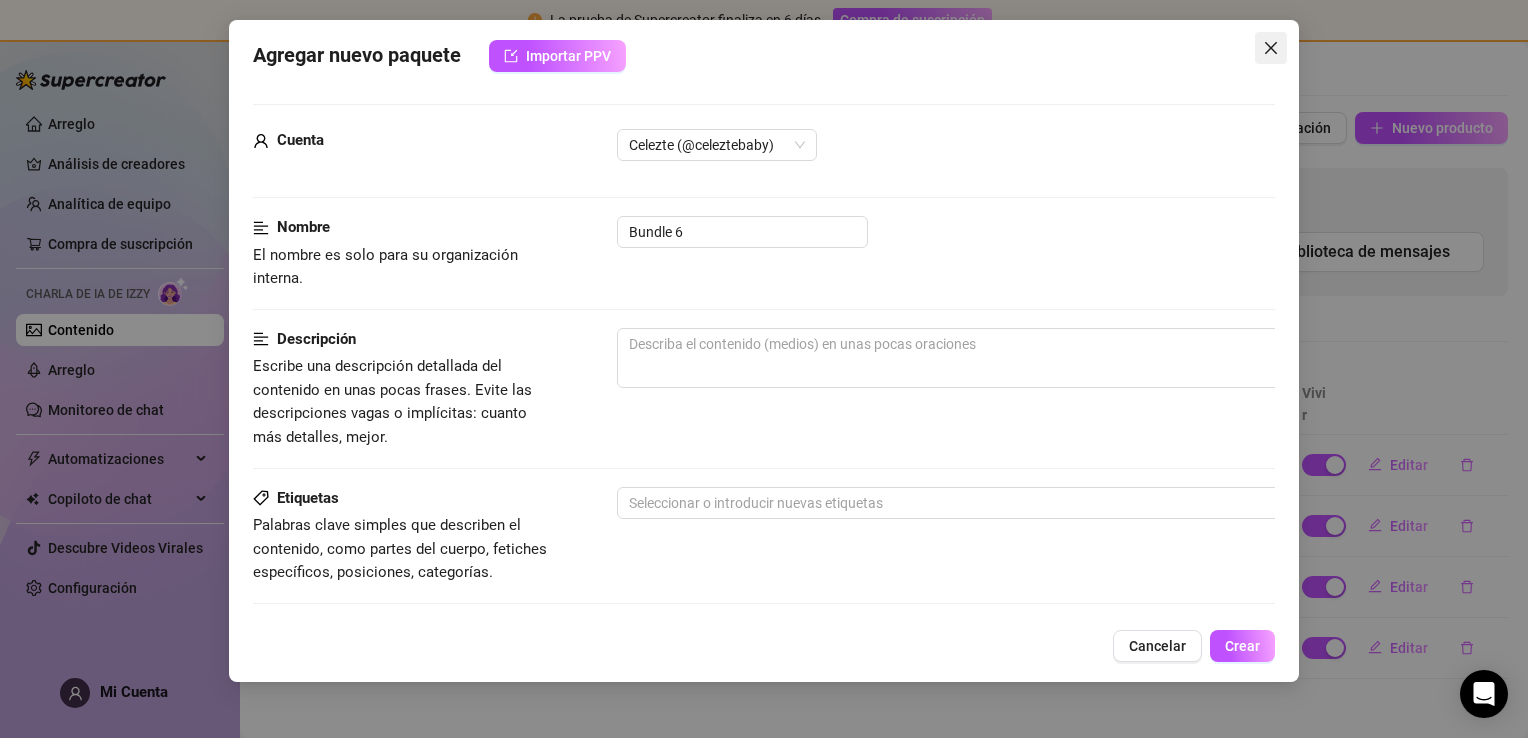click at bounding box center [1271, 48] 